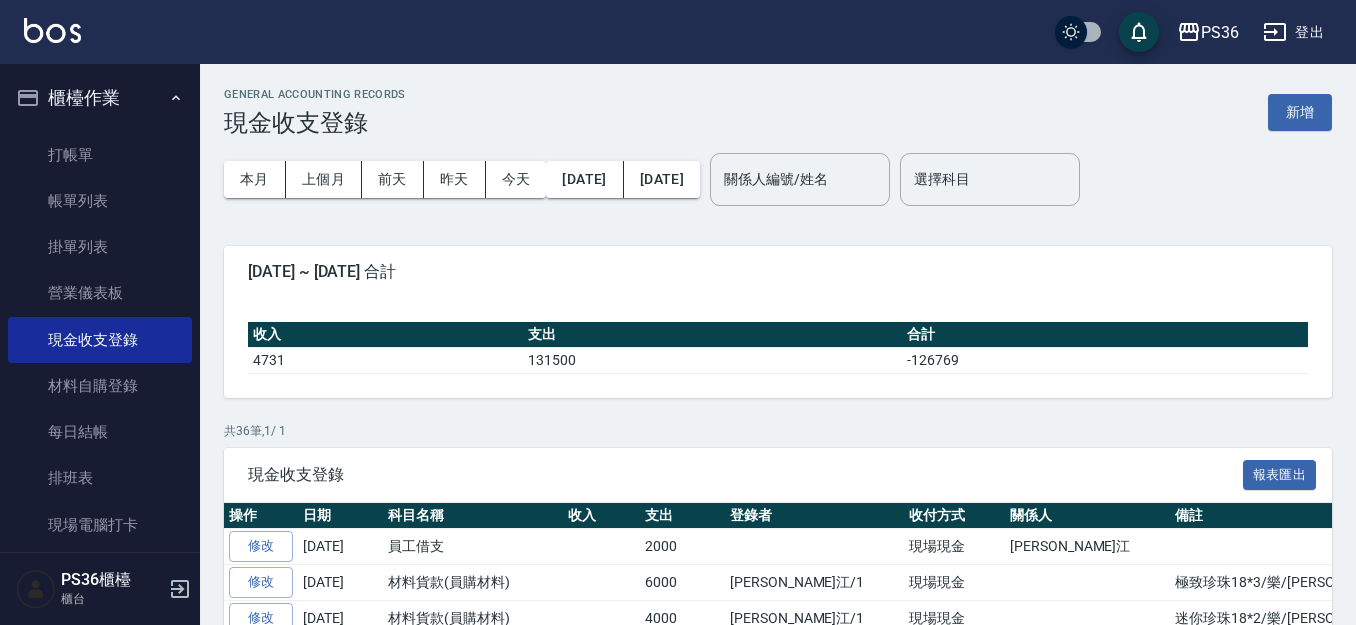 scroll, scrollTop: 792, scrollLeft: 0, axis: vertical 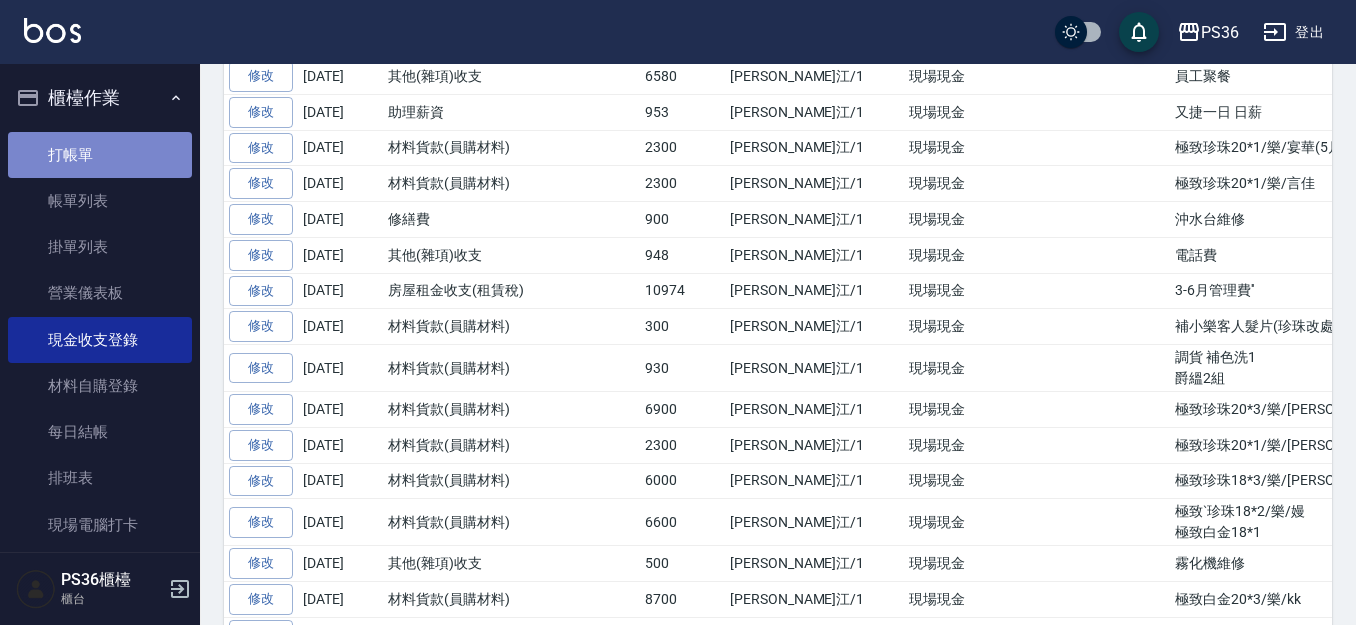 click on "打帳單" at bounding box center (100, 155) 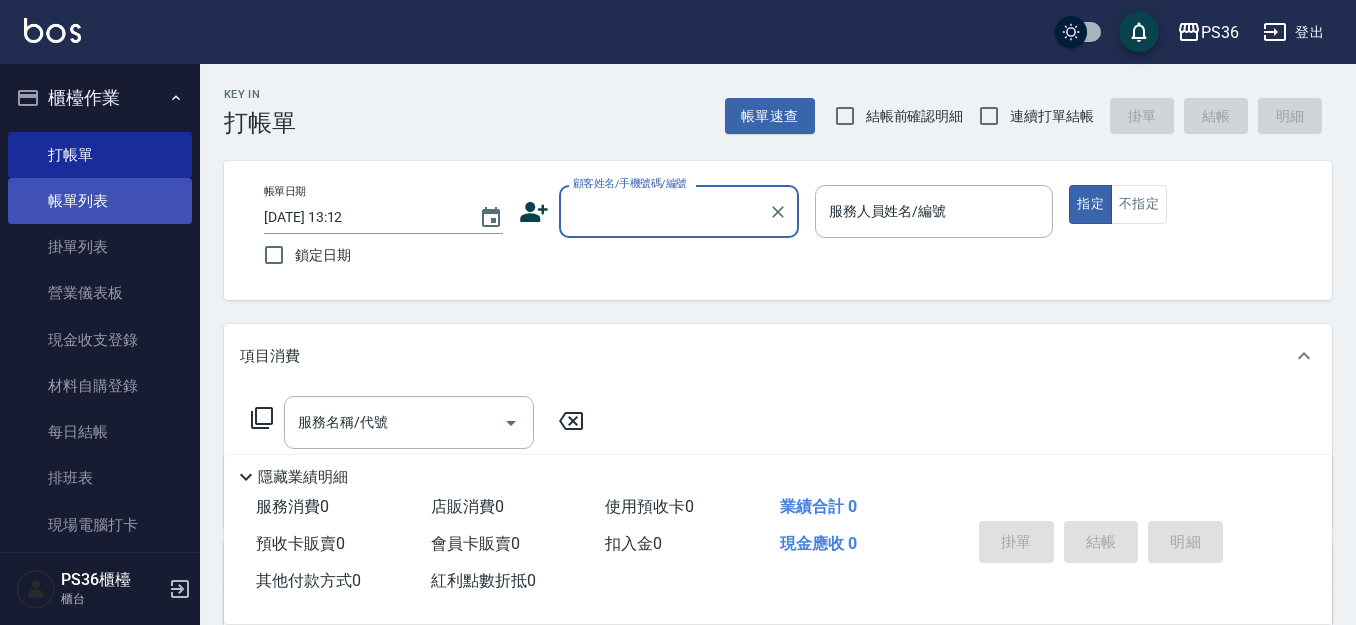 click on "帳單列表" at bounding box center [100, 201] 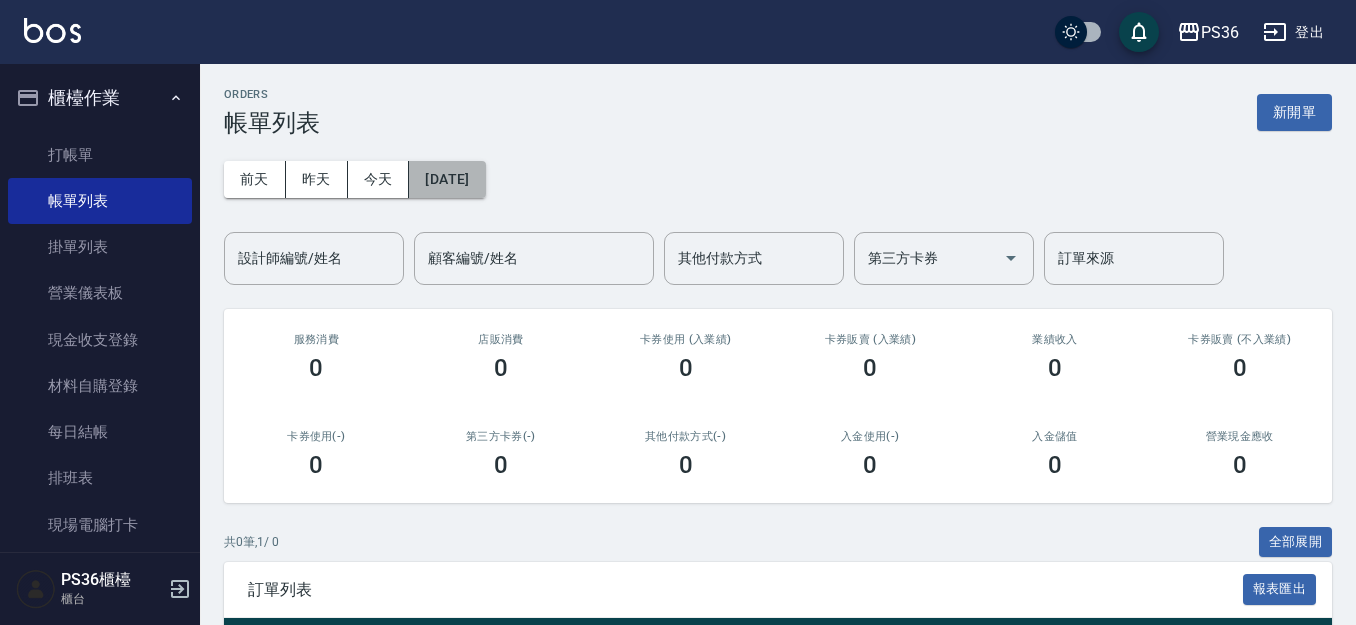click on "[DATE]" at bounding box center (447, 179) 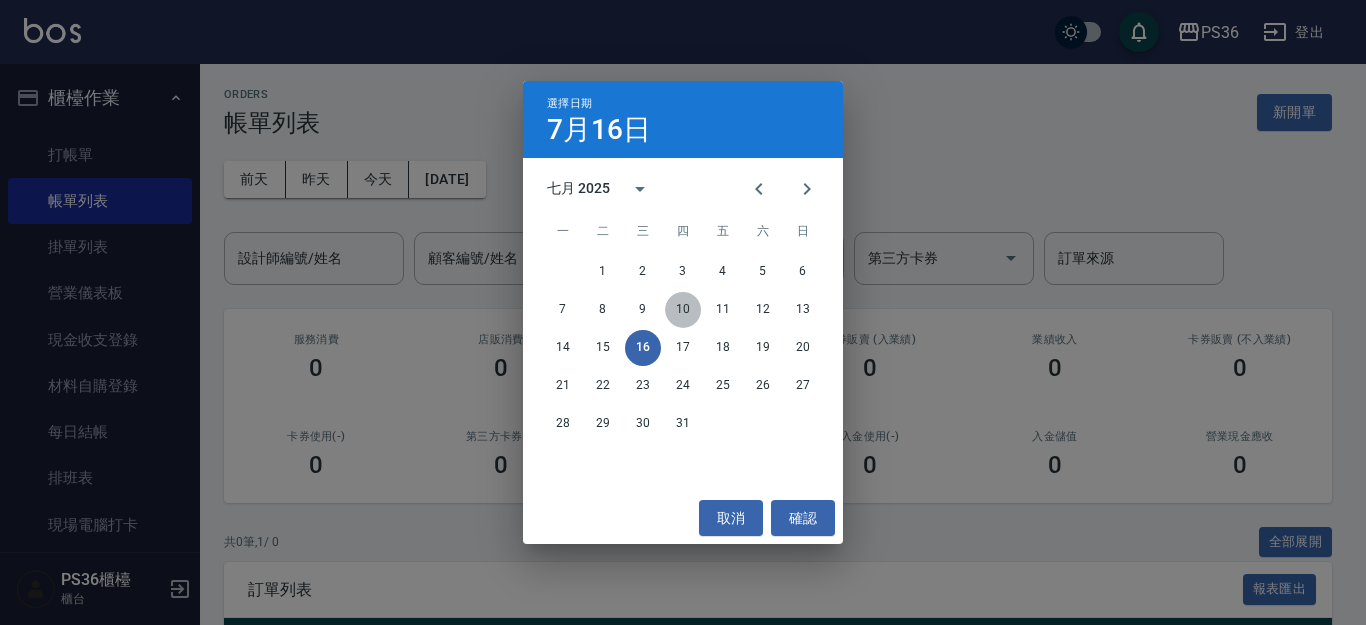 click on "10" at bounding box center (683, 310) 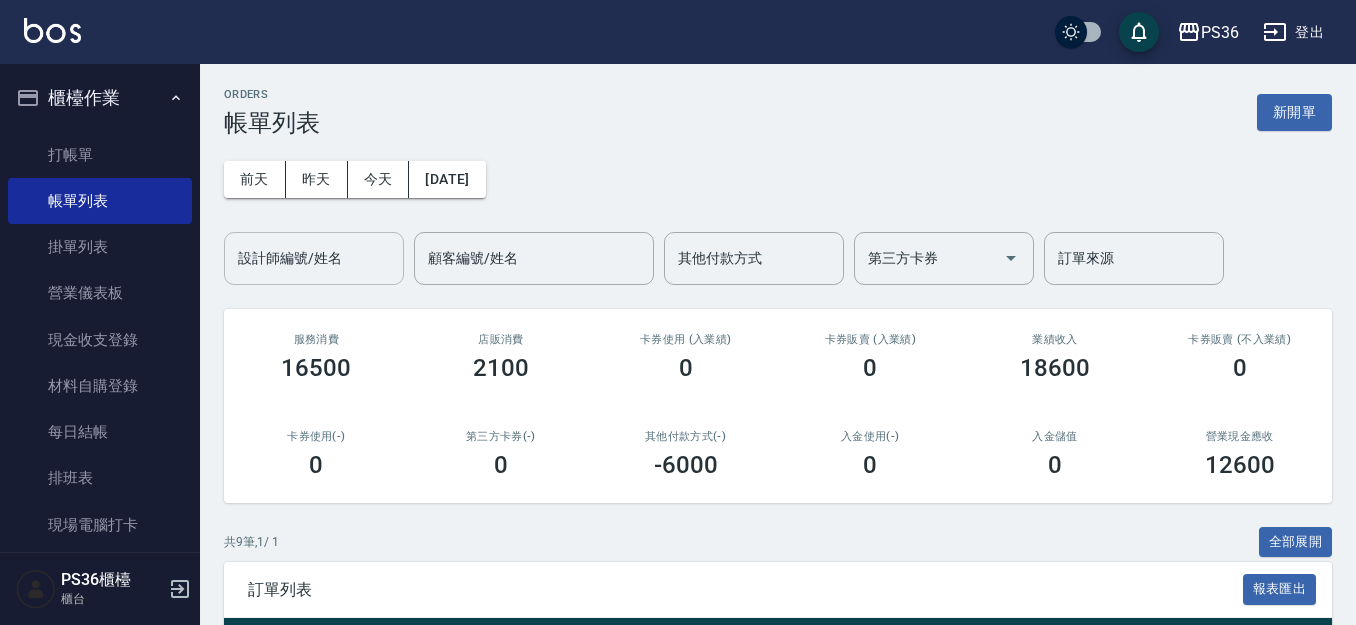 click on "設計師編號/姓名" at bounding box center (314, 258) 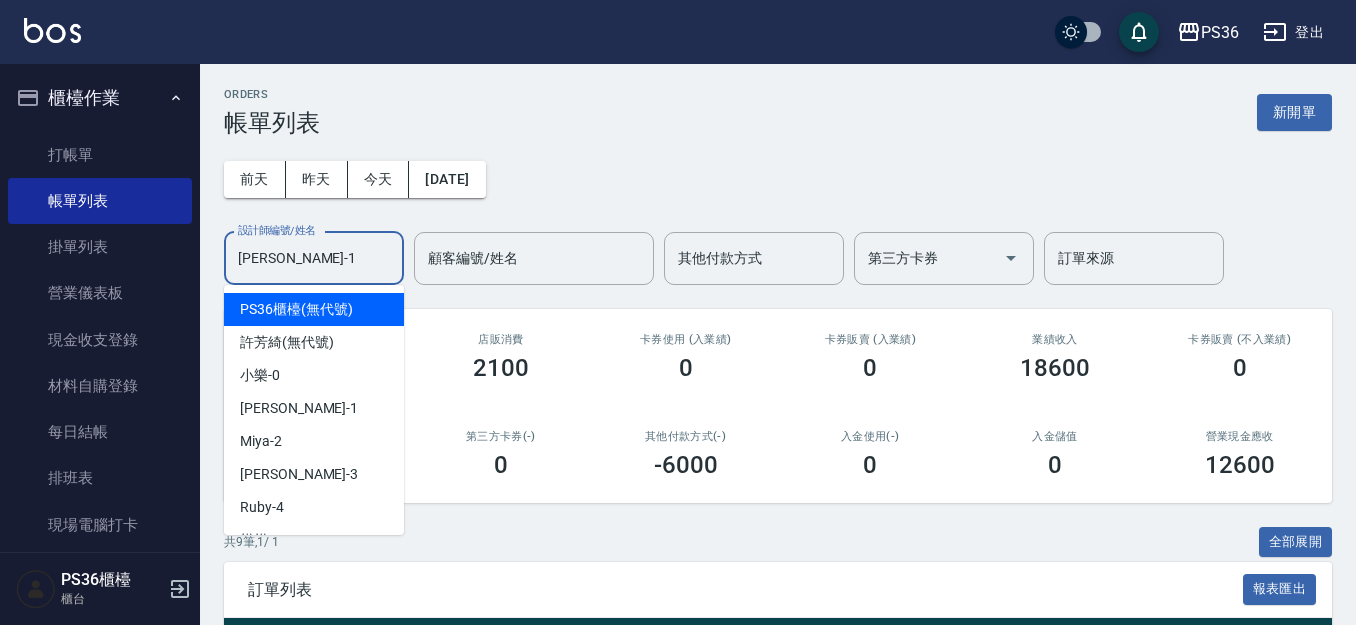 type on "[PERSON_NAME]-1" 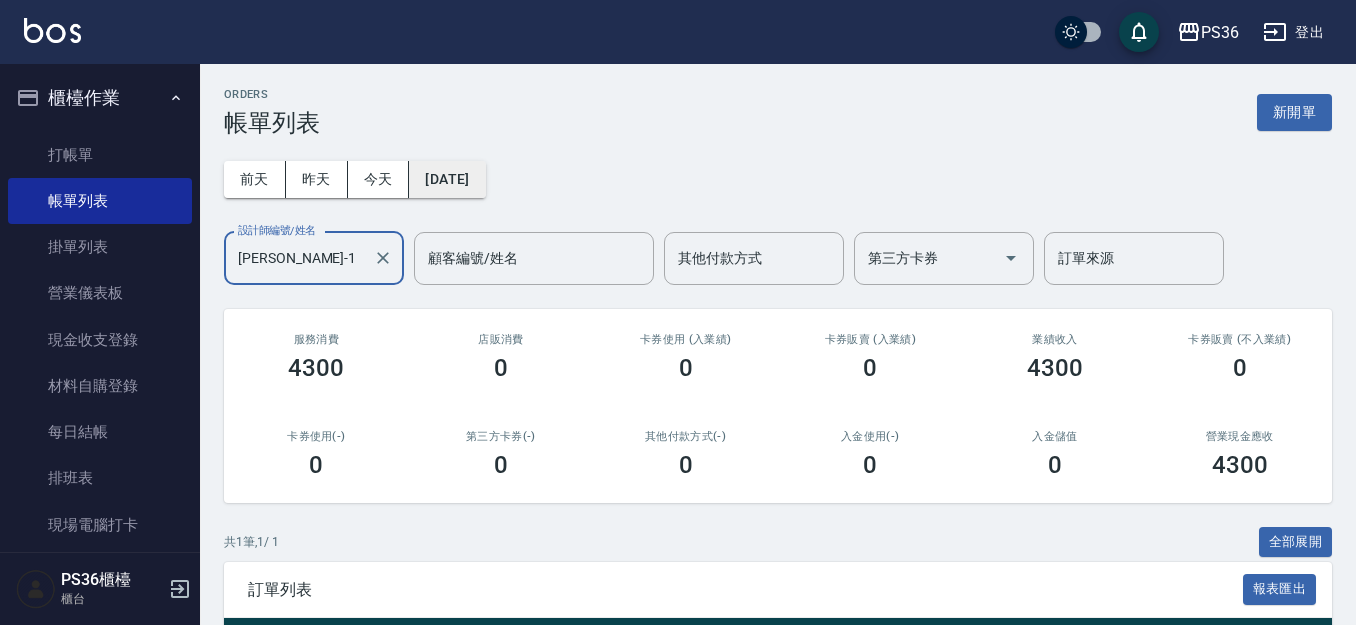 click on "[DATE]" at bounding box center [447, 179] 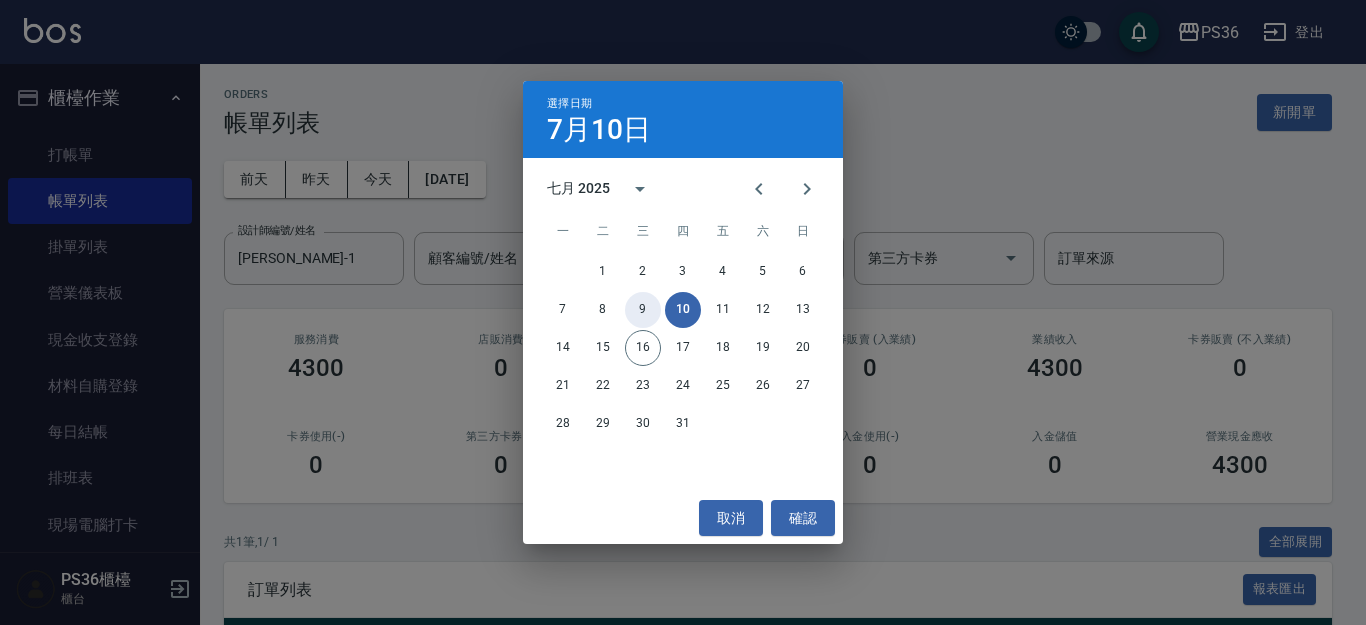 click on "9" at bounding box center [643, 310] 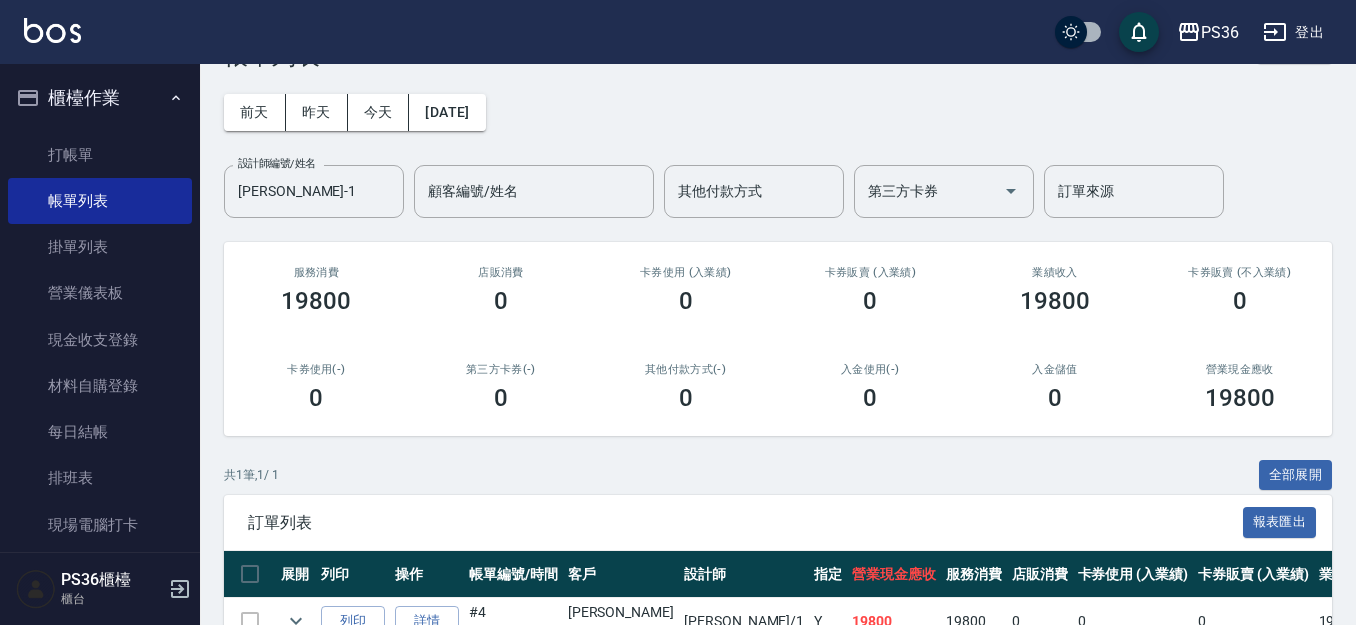 scroll, scrollTop: 183, scrollLeft: 0, axis: vertical 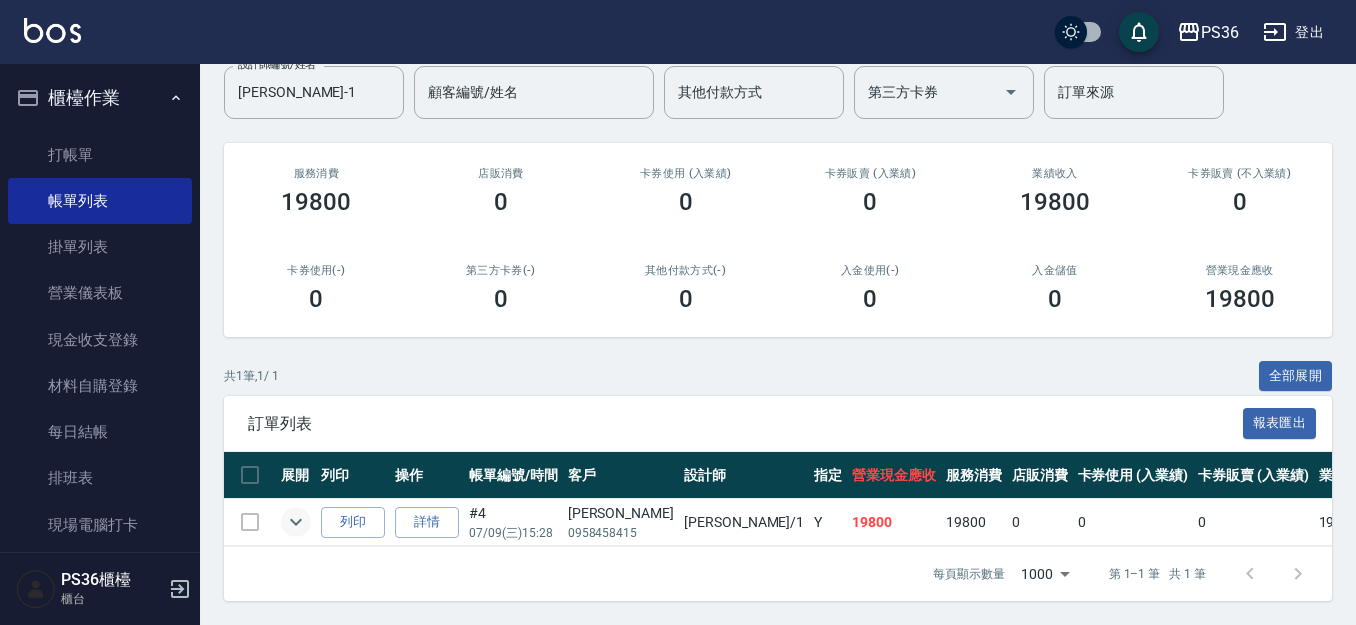 click 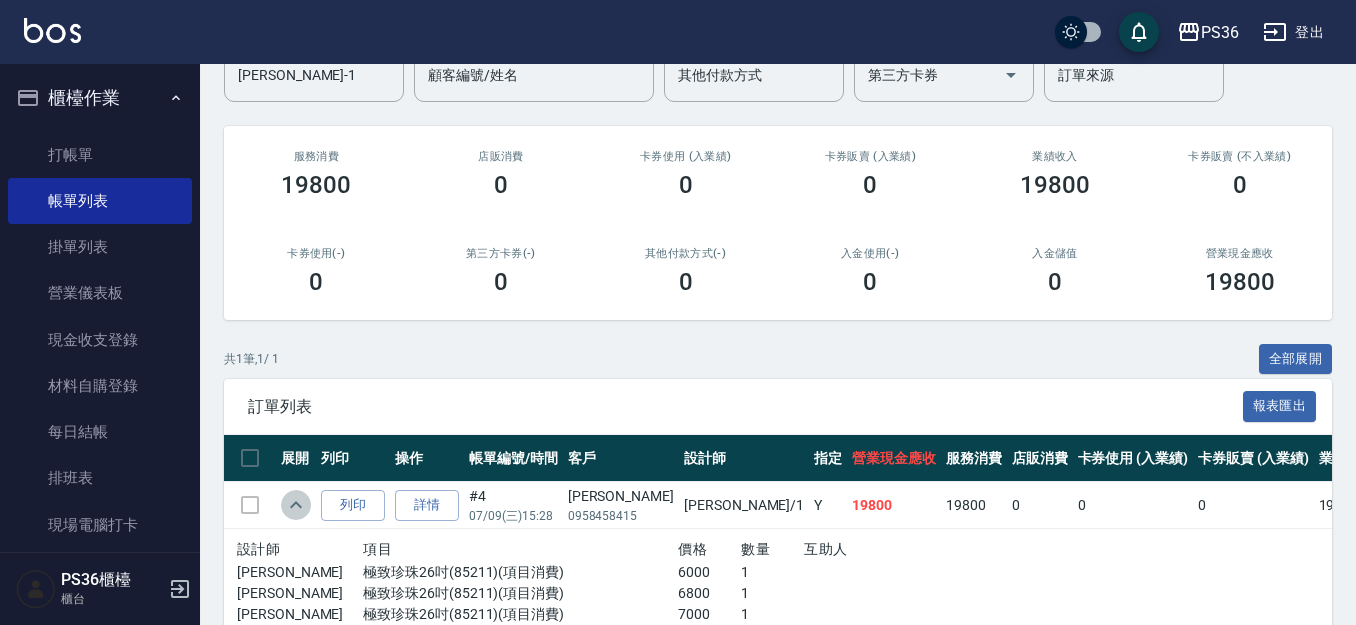 click 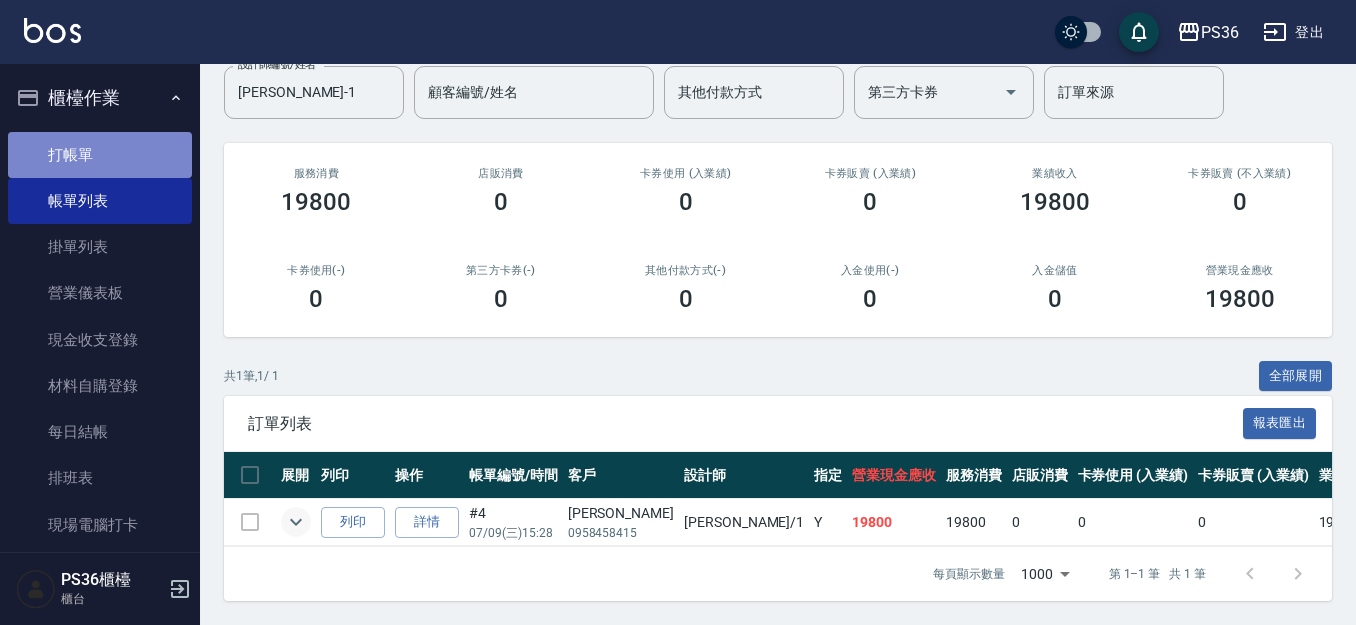click on "打帳單" at bounding box center (100, 155) 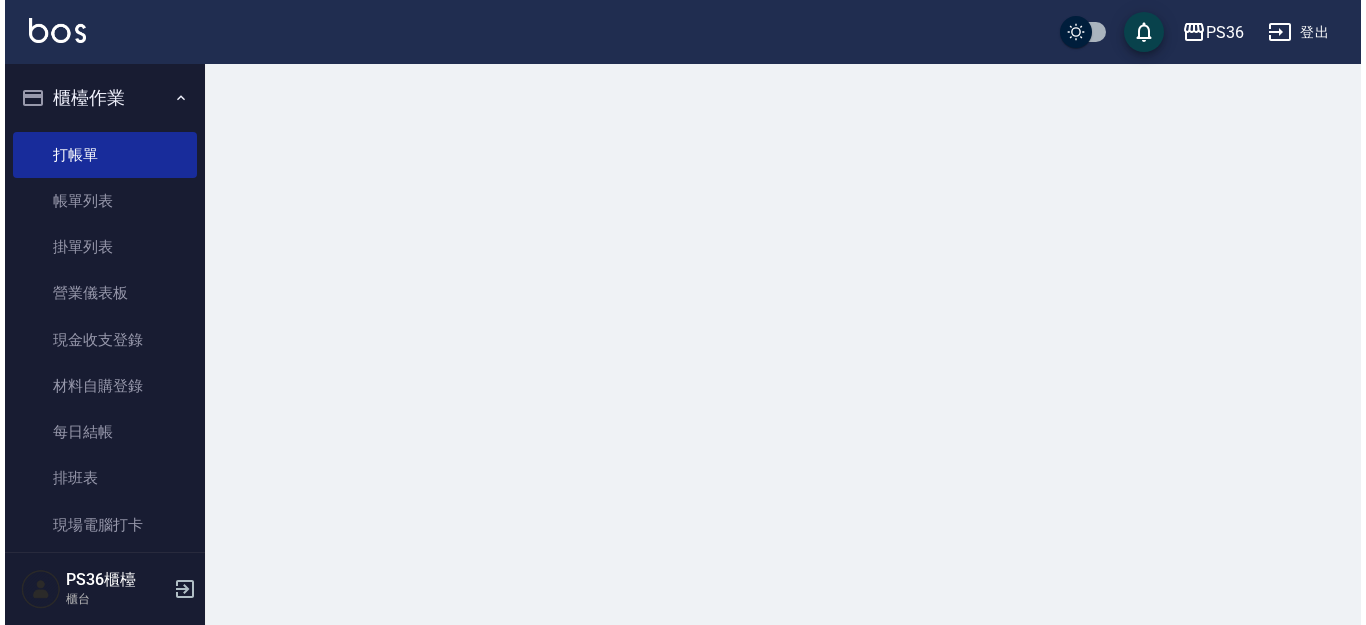 scroll, scrollTop: 0, scrollLeft: 0, axis: both 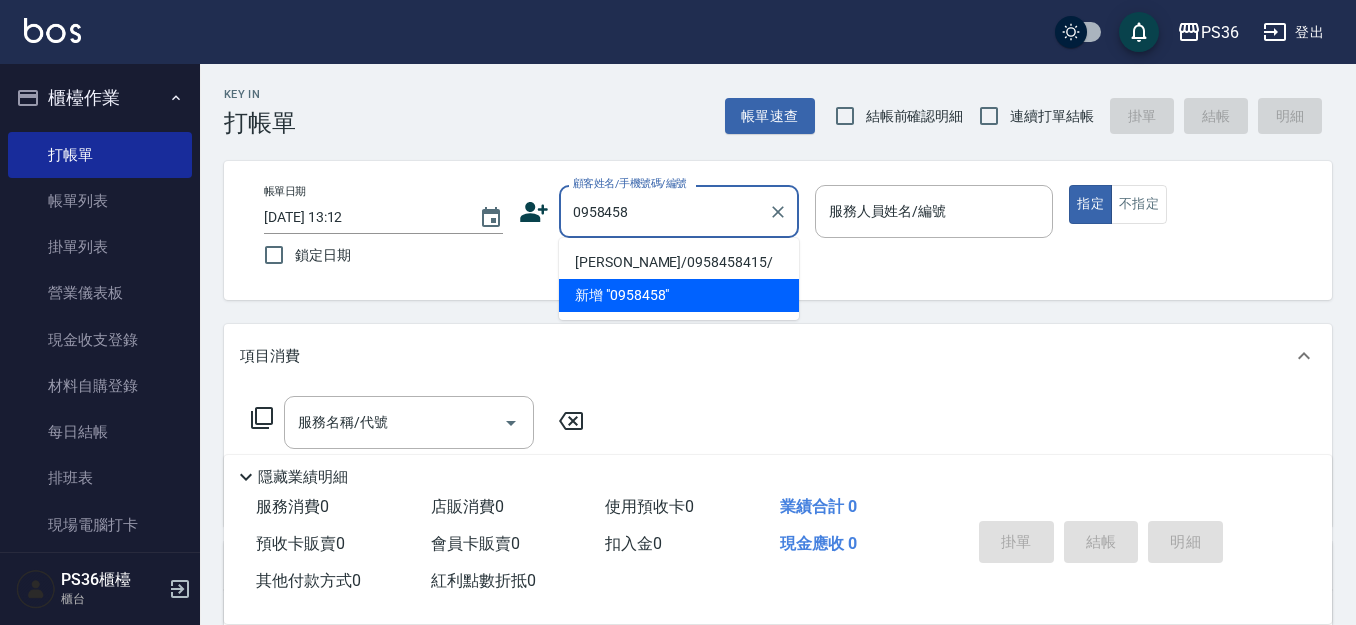 click on "[PERSON_NAME]/0958458415/" at bounding box center [679, 262] 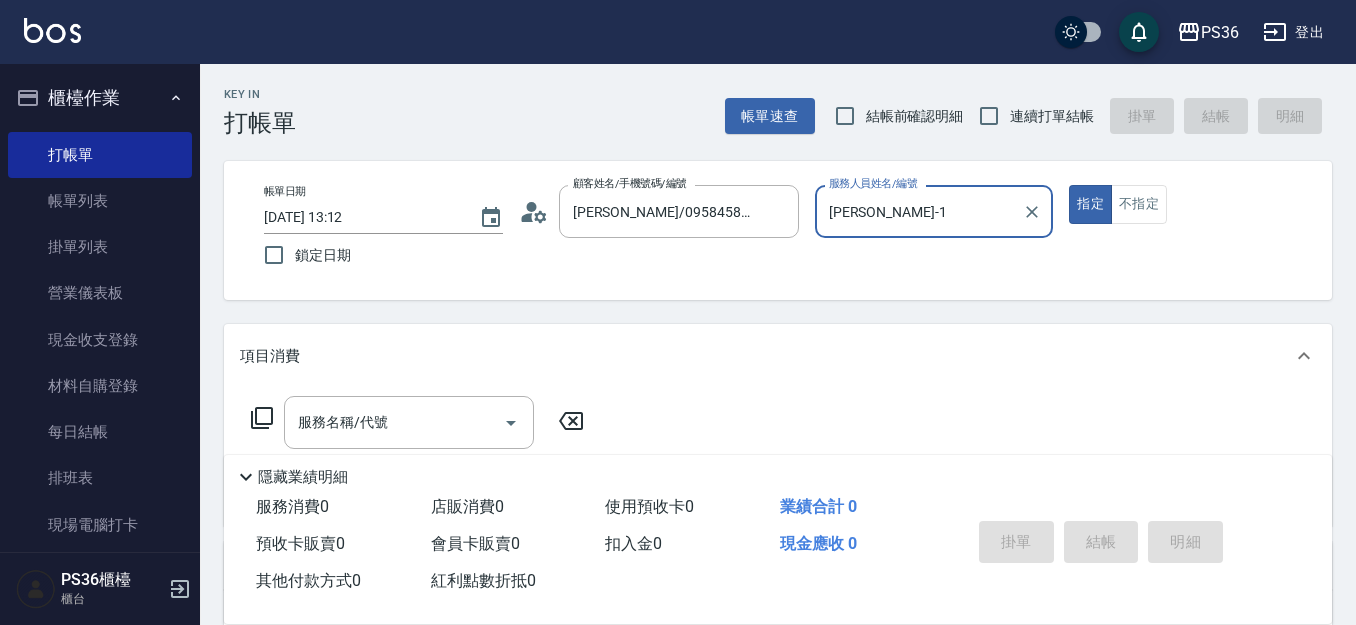type on "[PERSON_NAME]-1" 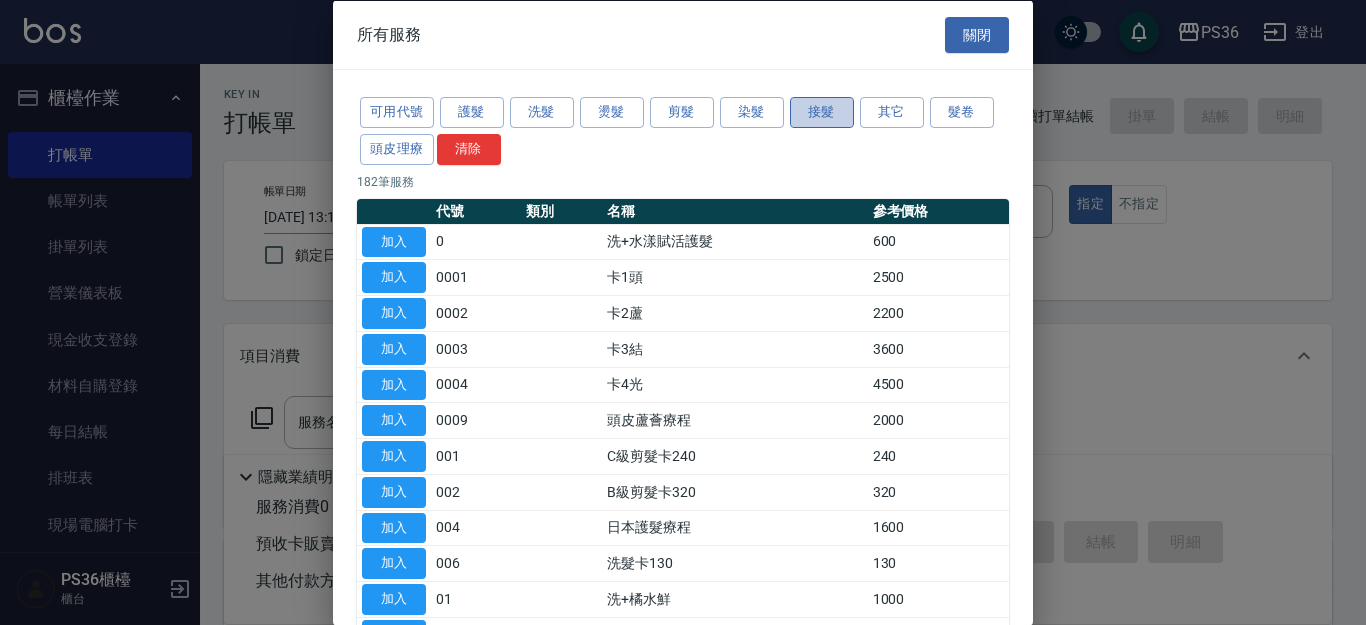 click on "接髮" at bounding box center [822, 112] 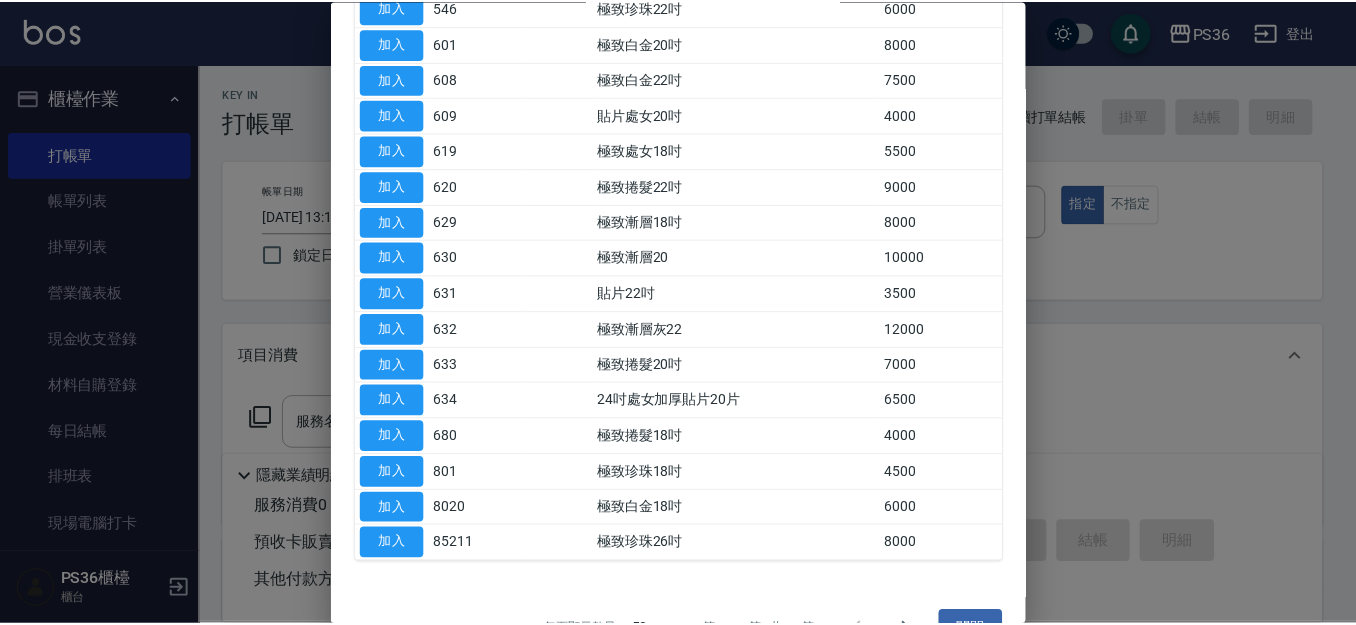 scroll, scrollTop: 1496, scrollLeft: 0, axis: vertical 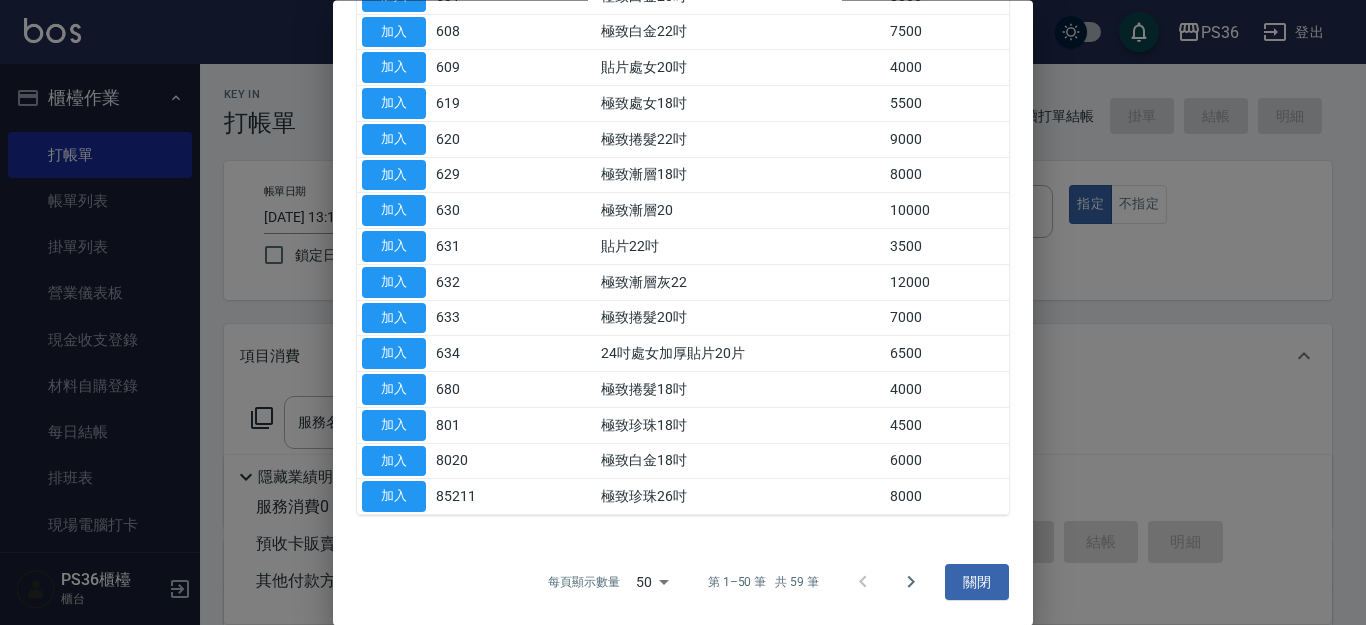 type on "極致珍珠26吋(85211)" 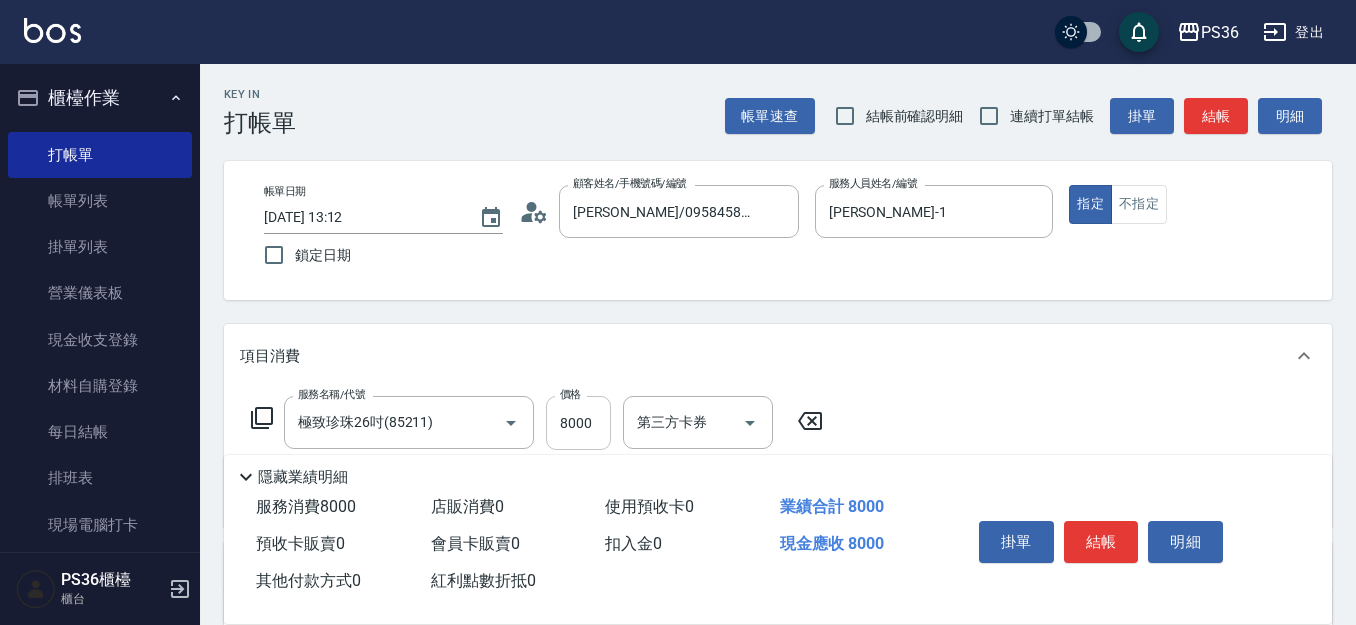click on "8000" at bounding box center [578, 423] 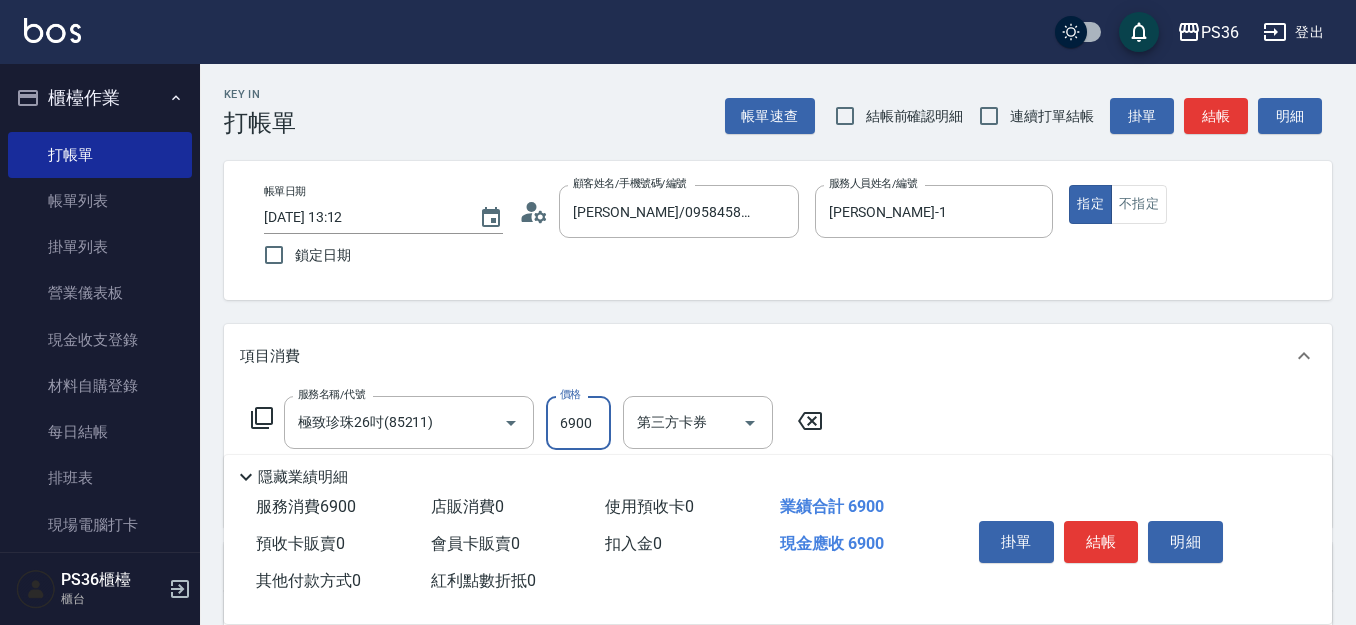 scroll, scrollTop: 0, scrollLeft: 0, axis: both 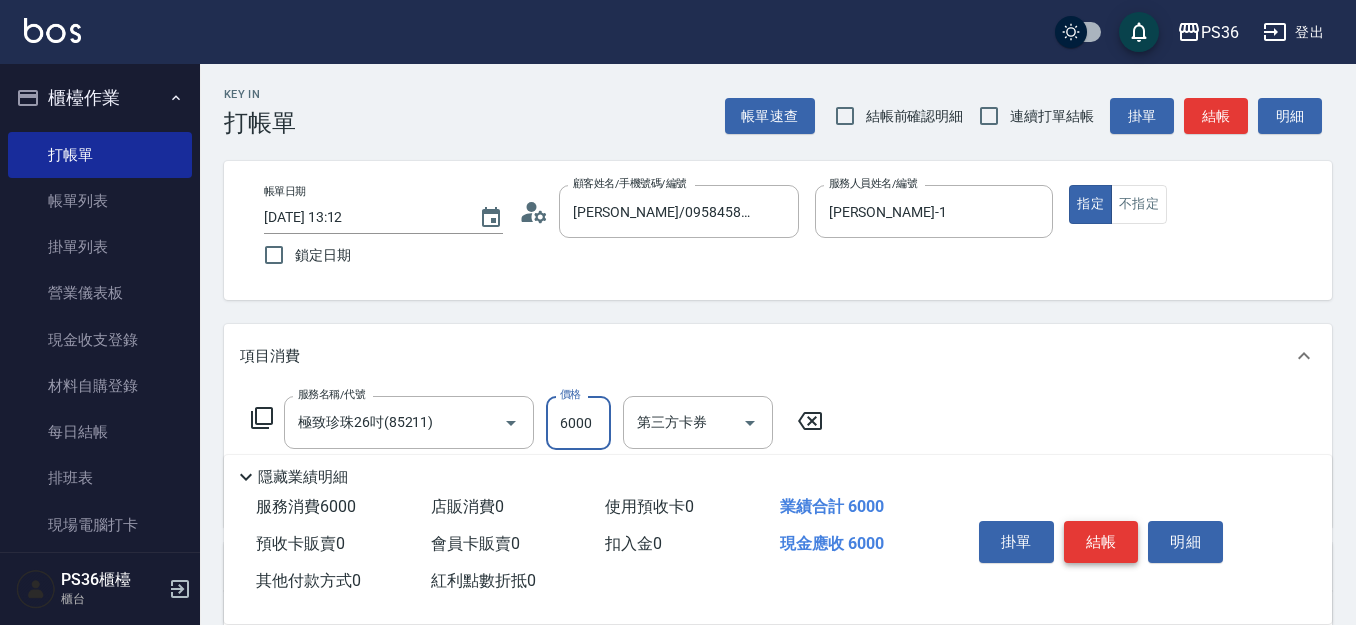 type on "6000" 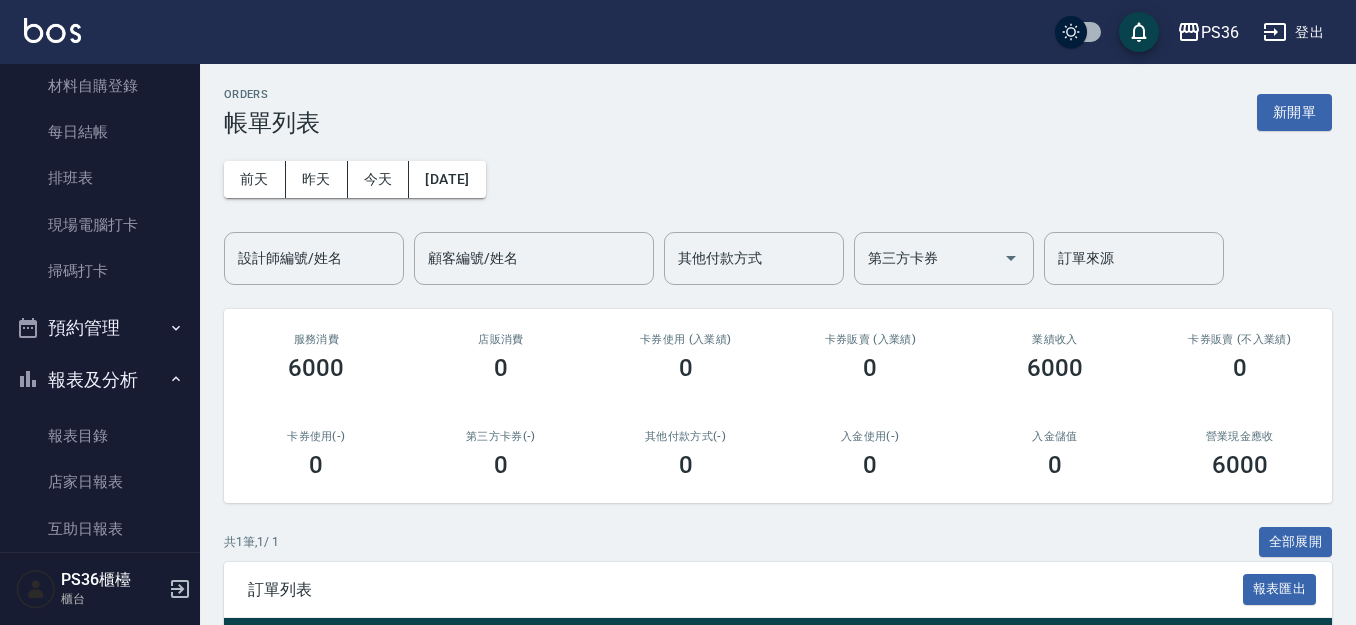 scroll, scrollTop: 0, scrollLeft: 0, axis: both 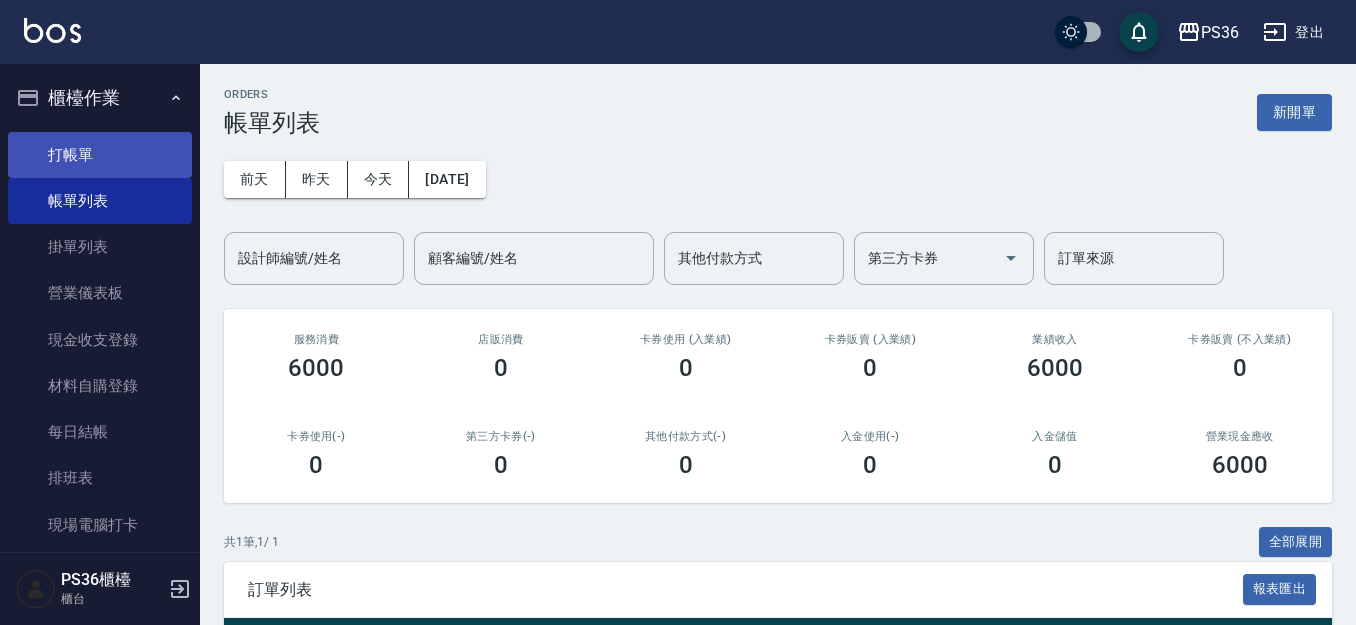 click on "打帳單" at bounding box center [100, 155] 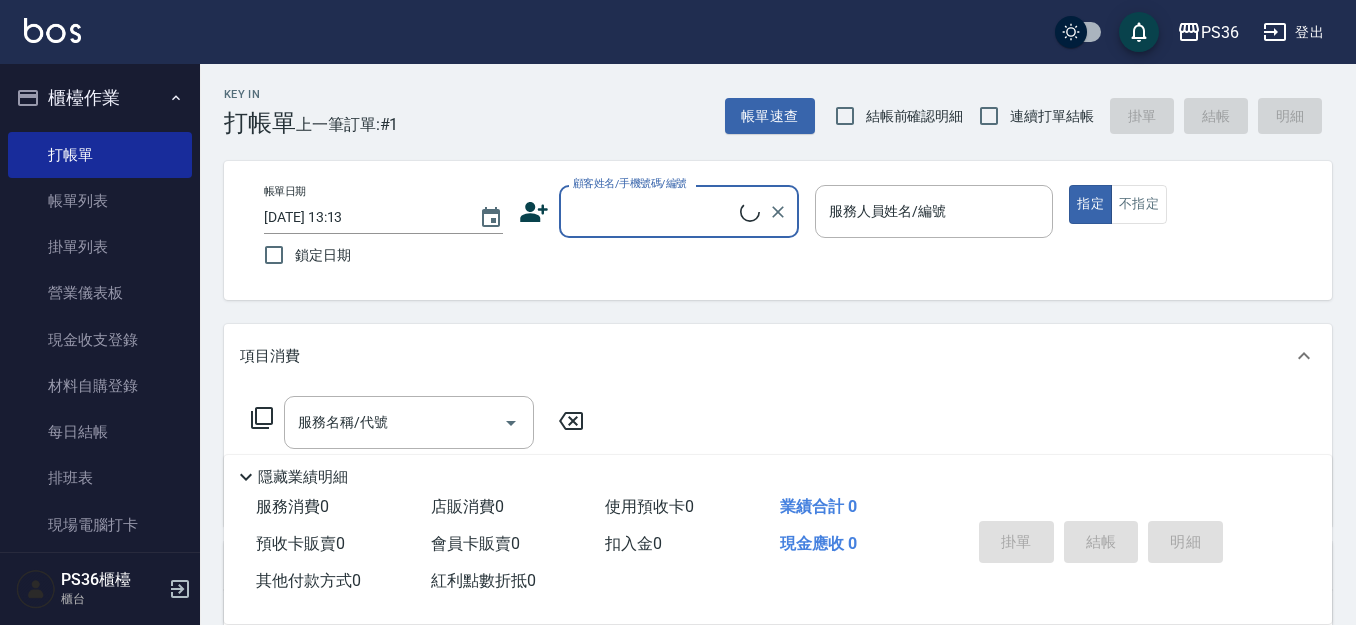 click on "顧客姓名/手機號碼/編號" at bounding box center (679, 211) 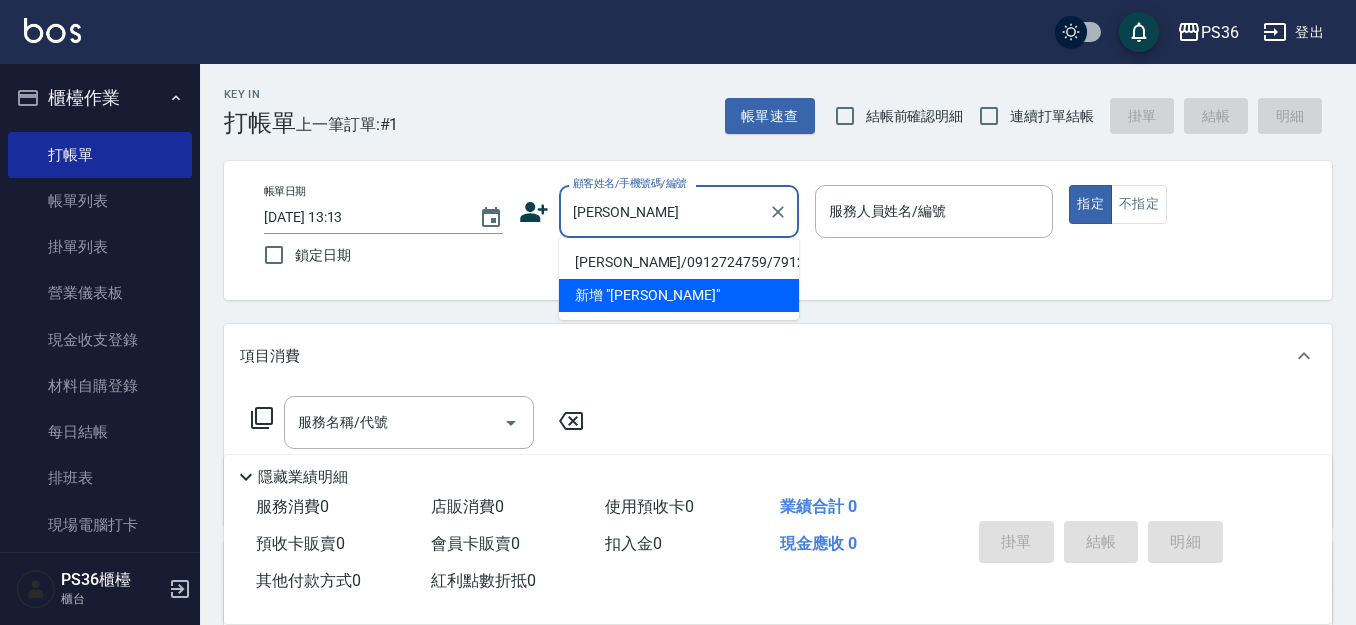 click on "[PERSON_NAME]/0912724759/791204" at bounding box center (679, 262) 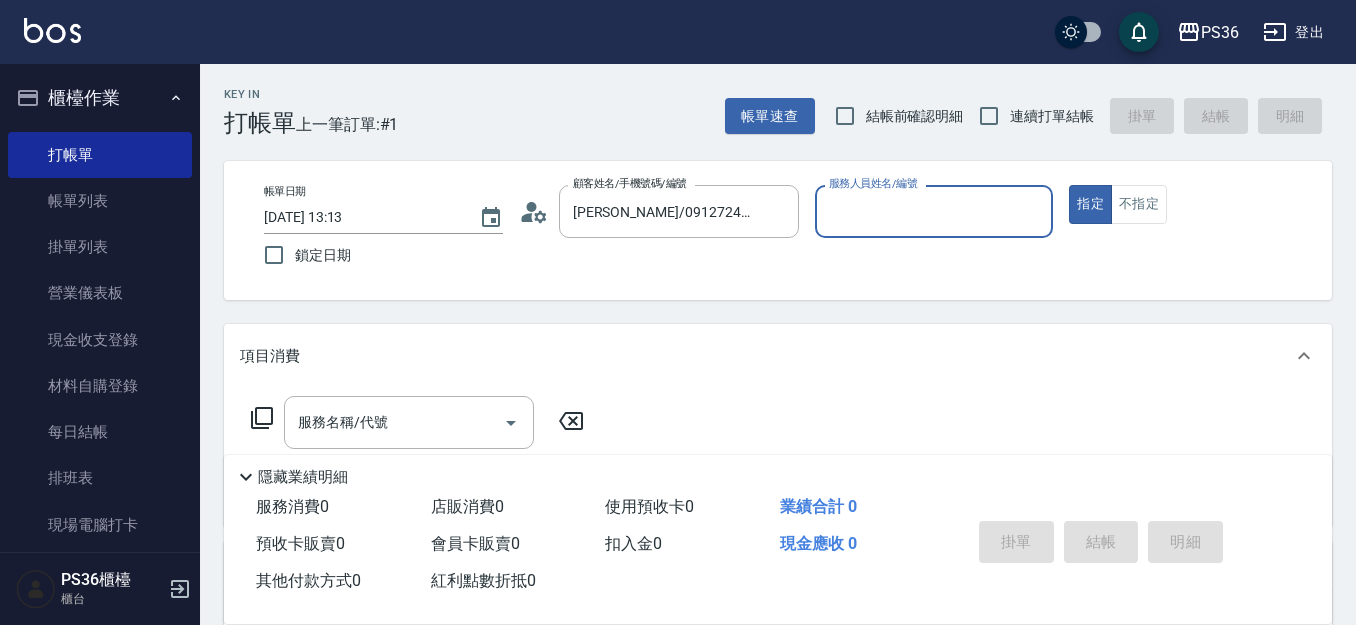 type on "[PERSON_NAME]-1" 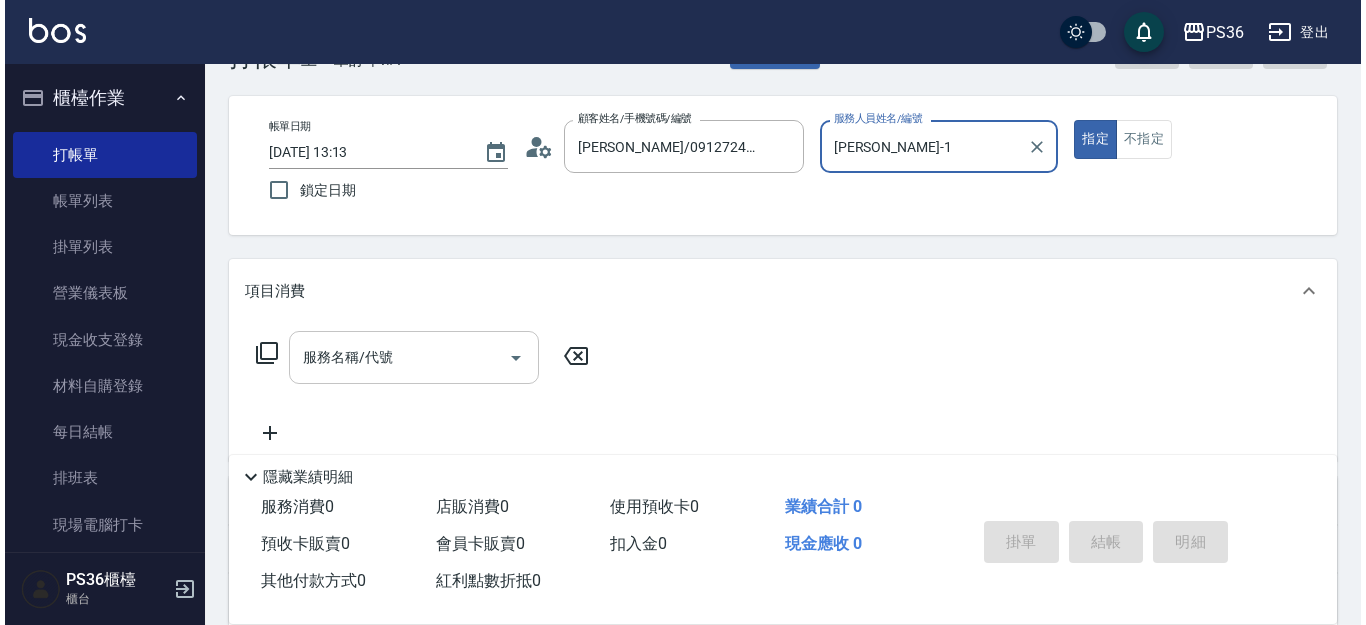 scroll, scrollTop: 100, scrollLeft: 0, axis: vertical 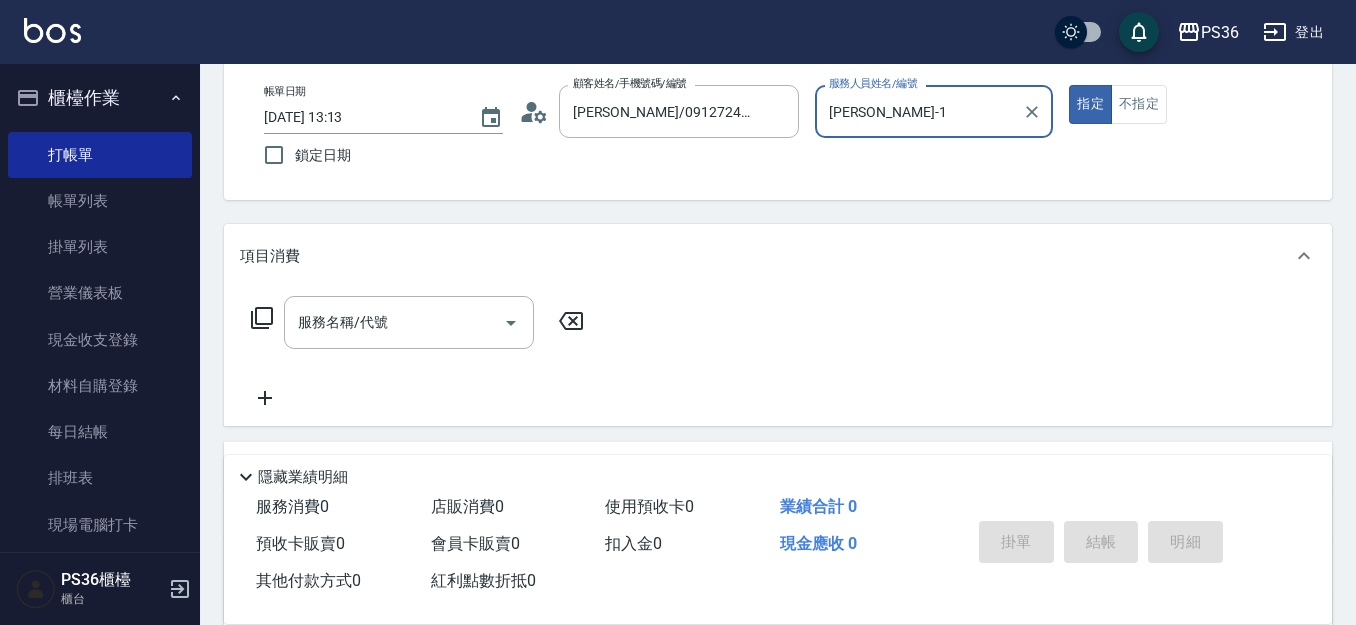 click 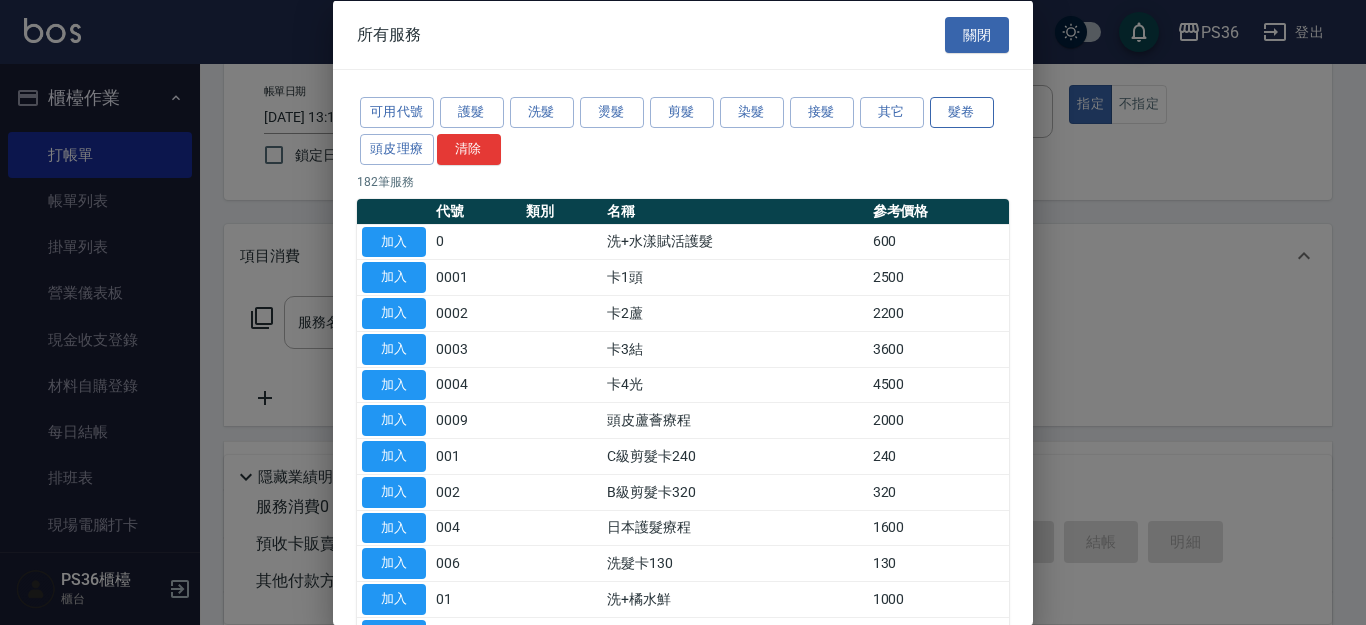click on "髮卷" at bounding box center (962, 112) 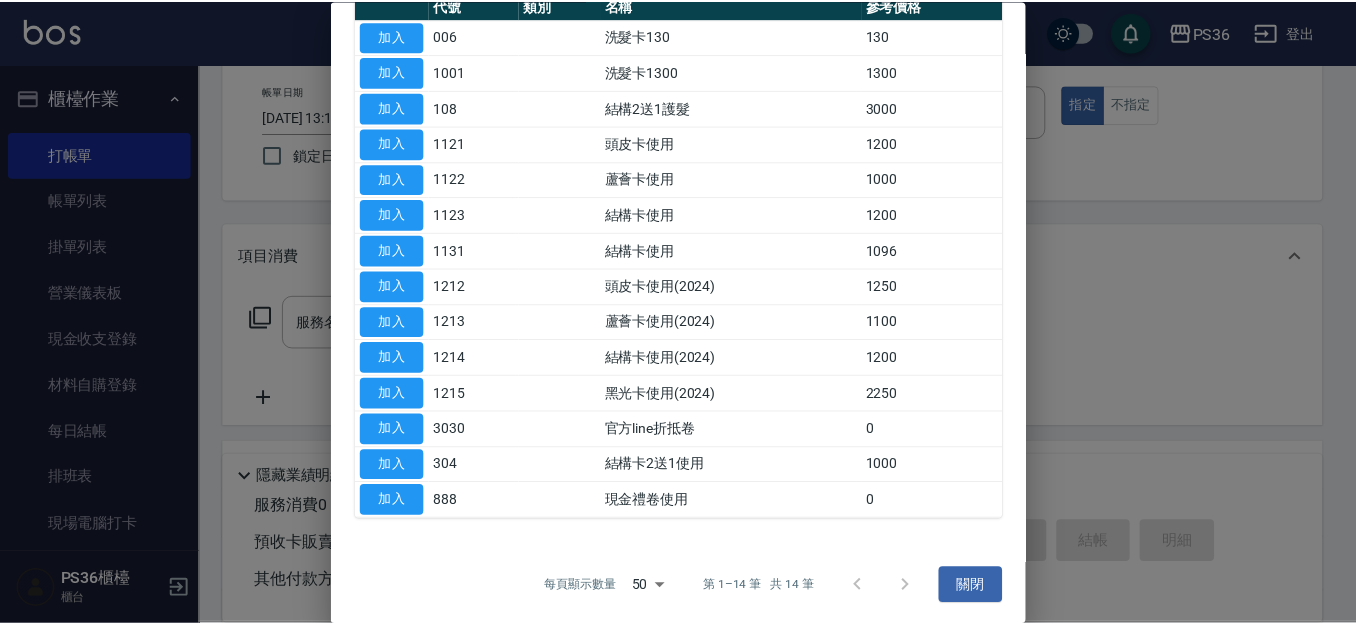 scroll, scrollTop: 209, scrollLeft: 0, axis: vertical 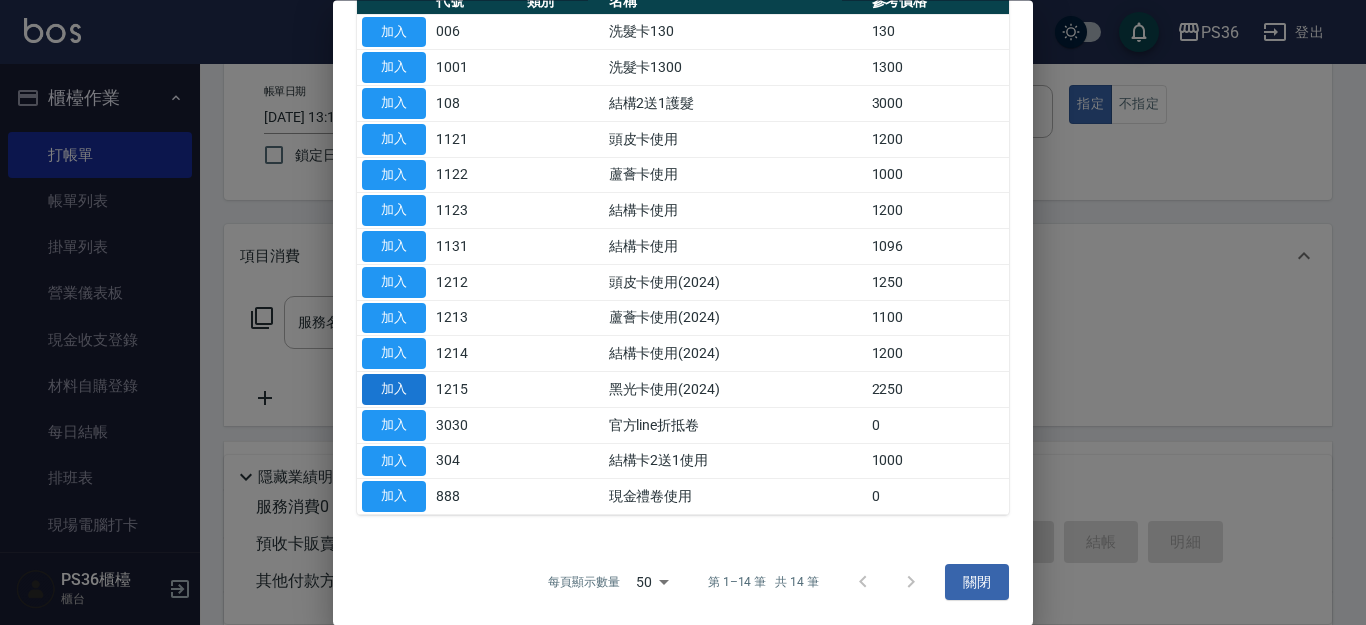 click on "加入" at bounding box center (394, 390) 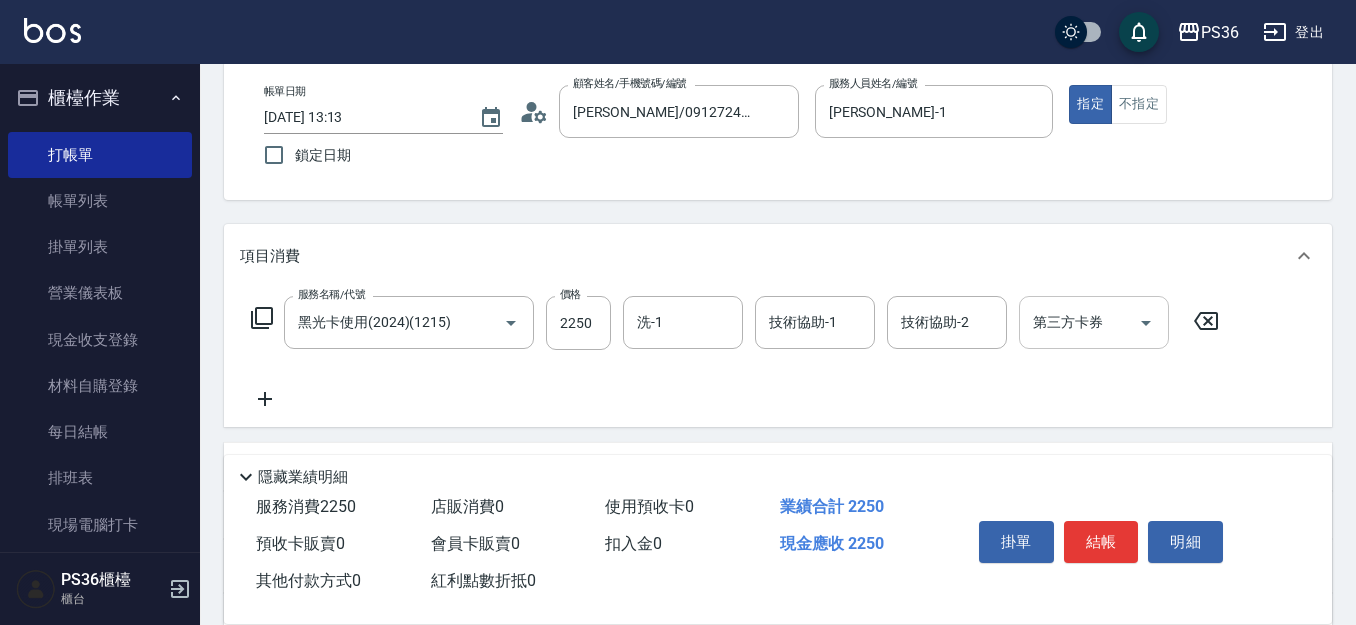 click on "第三方卡券" at bounding box center [1079, 322] 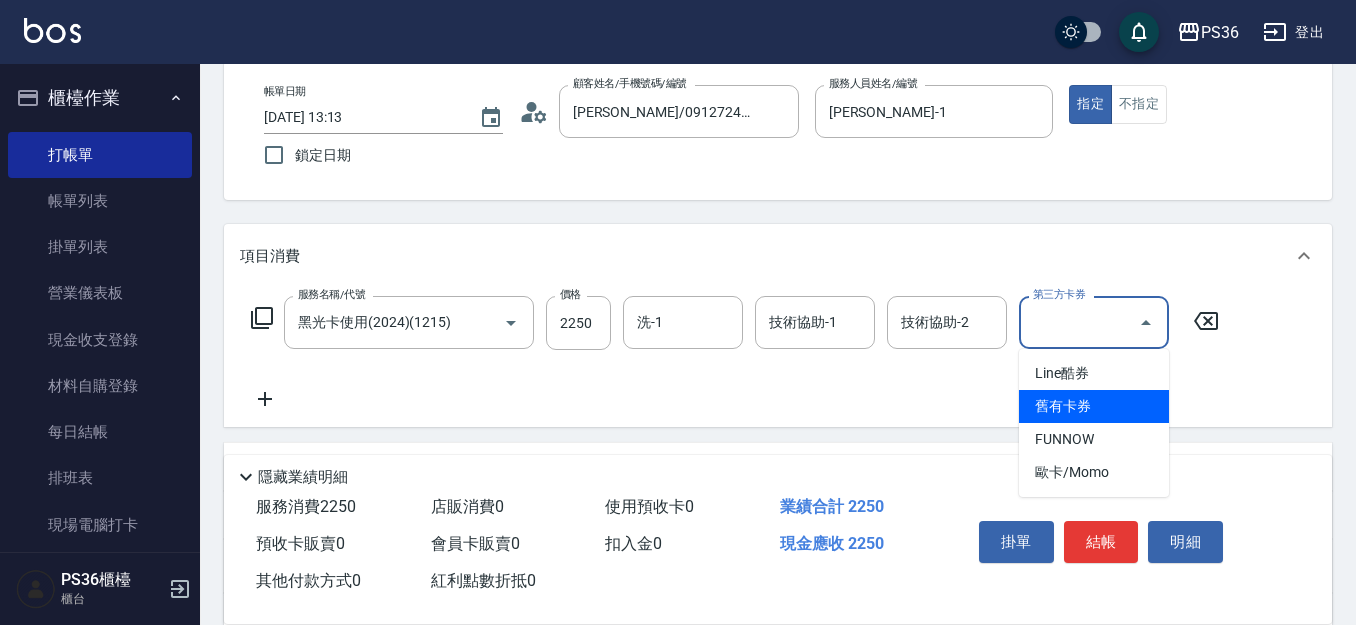 click on "舊有卡券" at bounding box center (1094, 406) 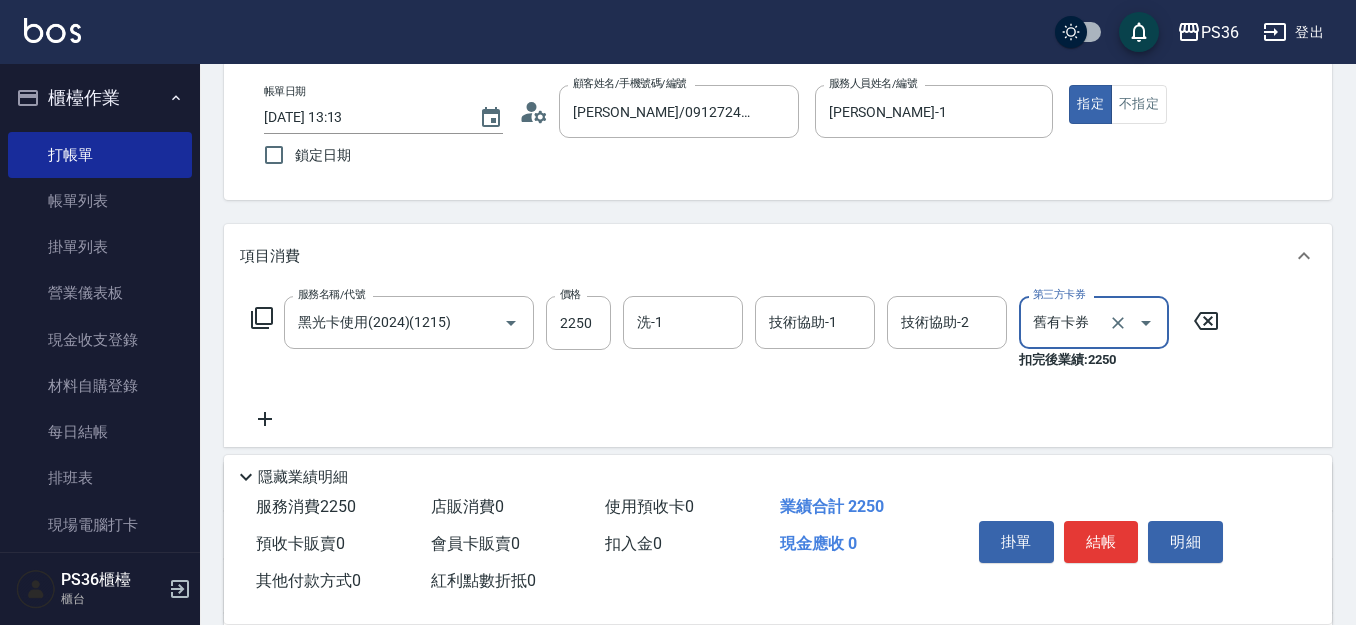 type on "舊有卡券" 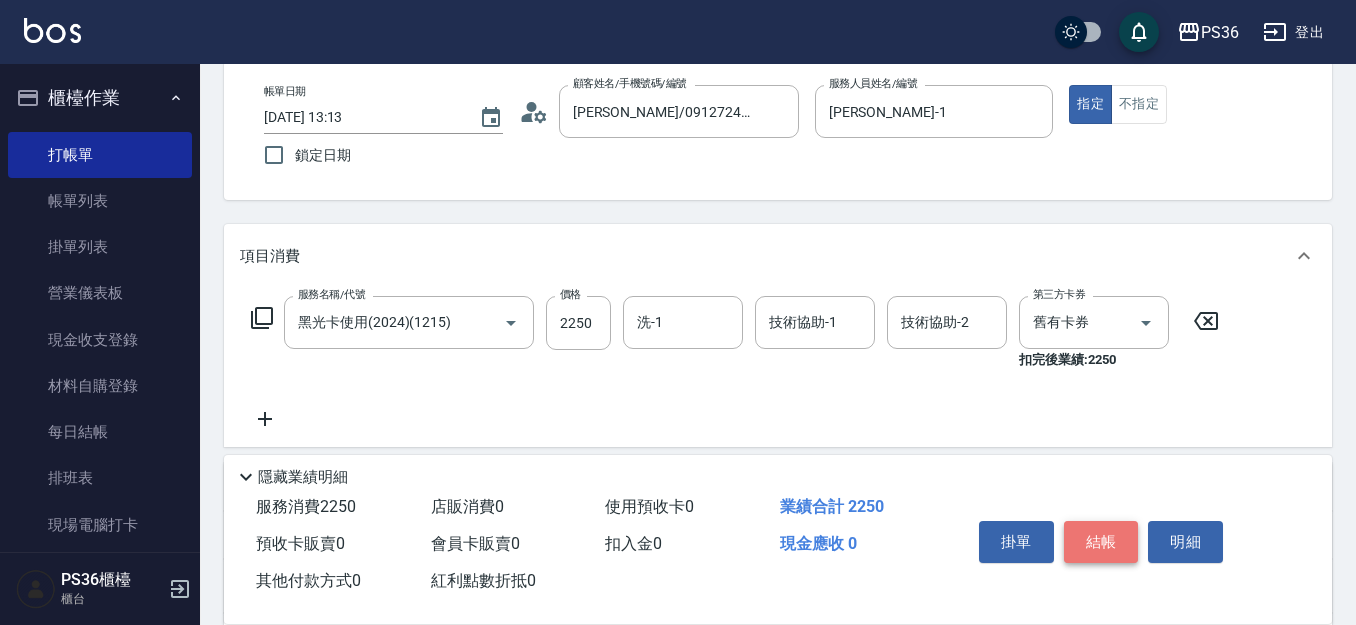 click on "結帳" at bounding box center [1101, 542] 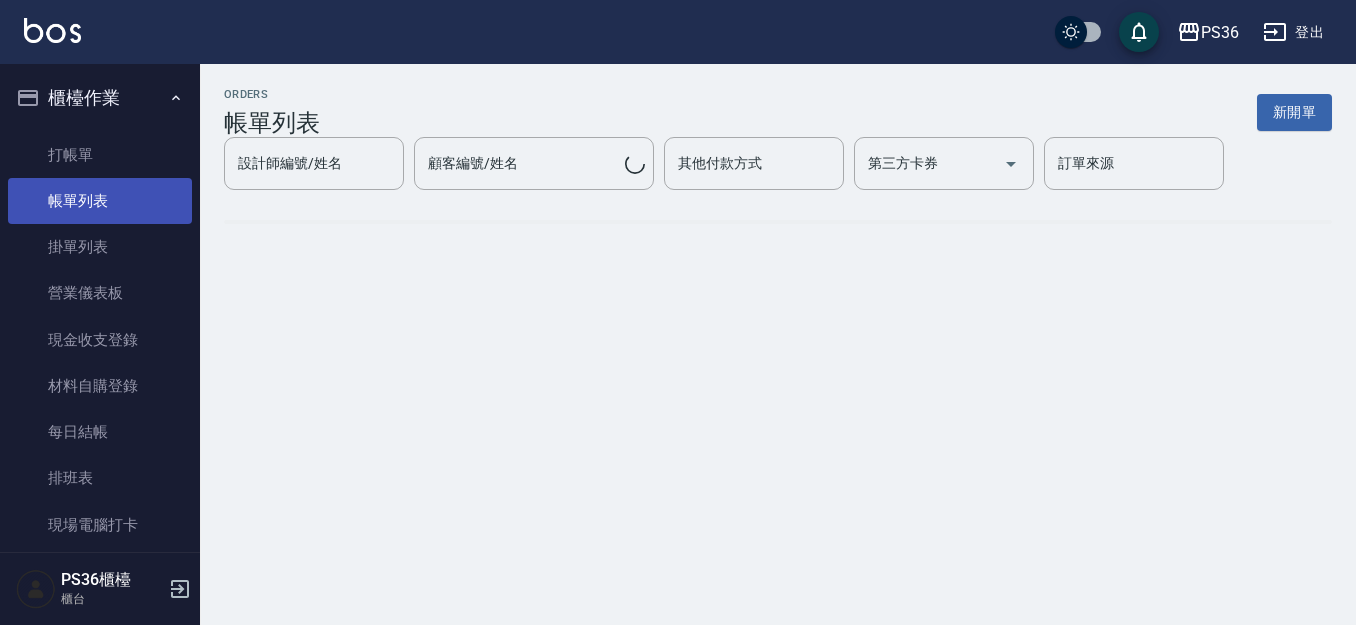 scroll, scrollTop: 0, scrollLeft: 0, axis: both 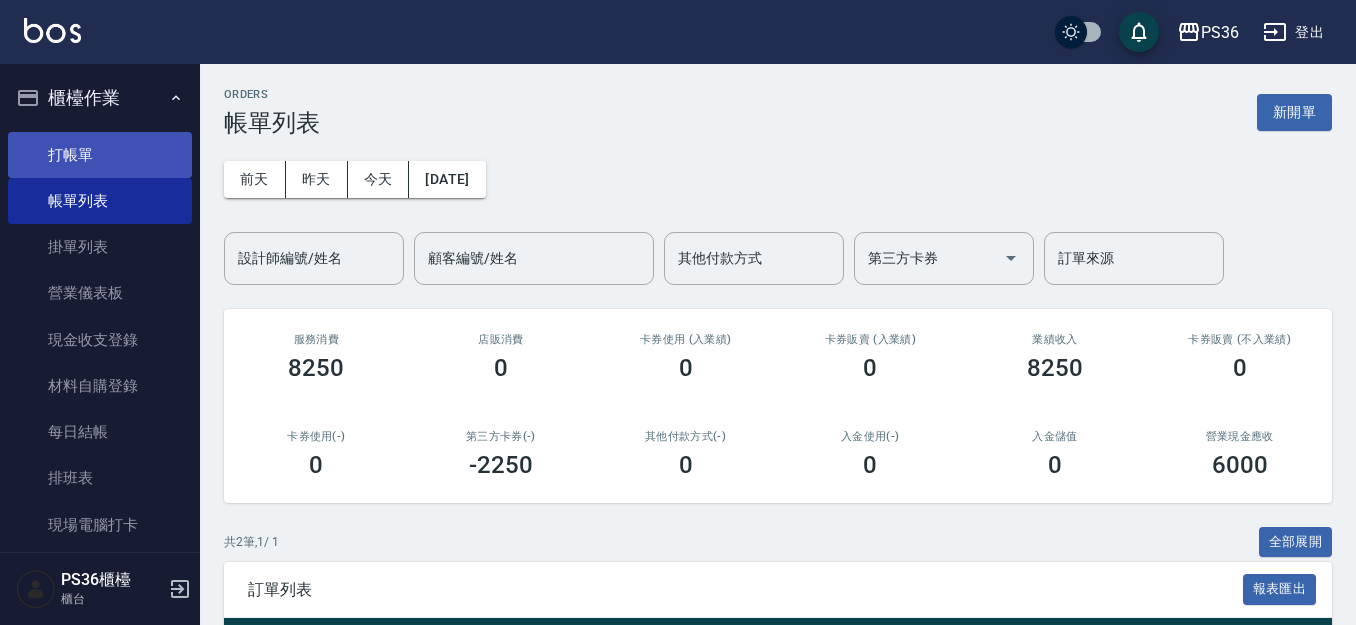 click on "打帳單" at bounding box center [100, 155] 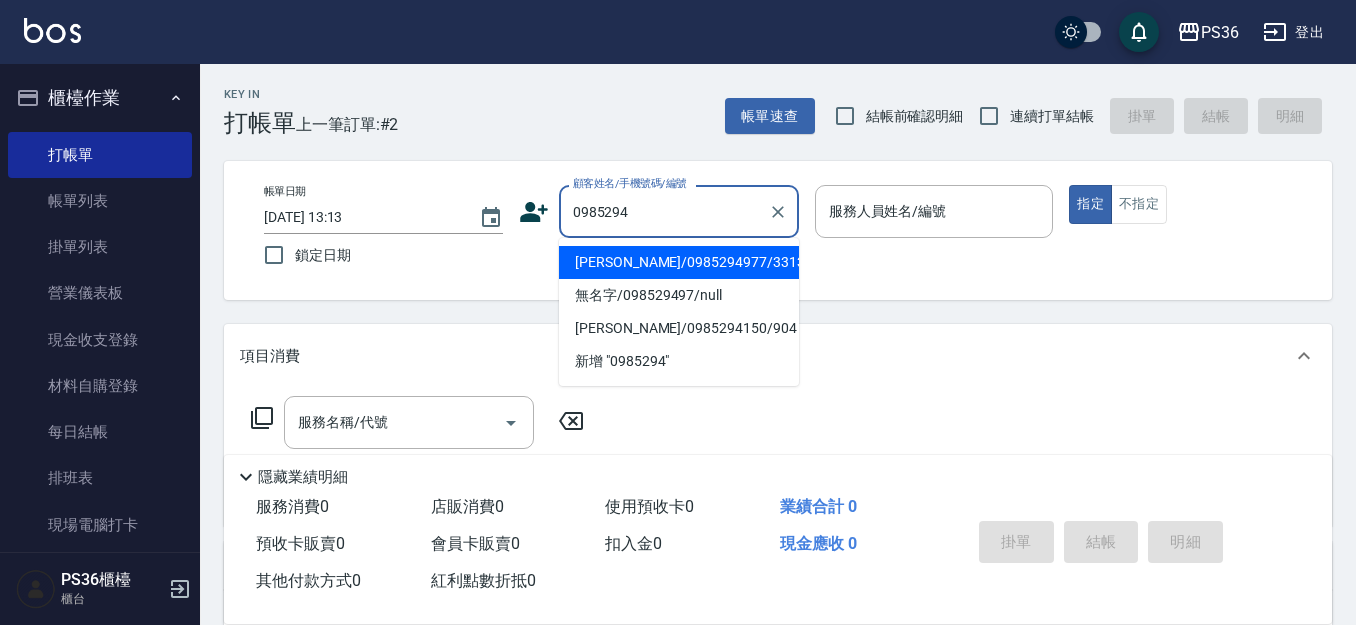 click on "[PERSON_NAME]/0985294977/331350" at bounding box center [679, 262] 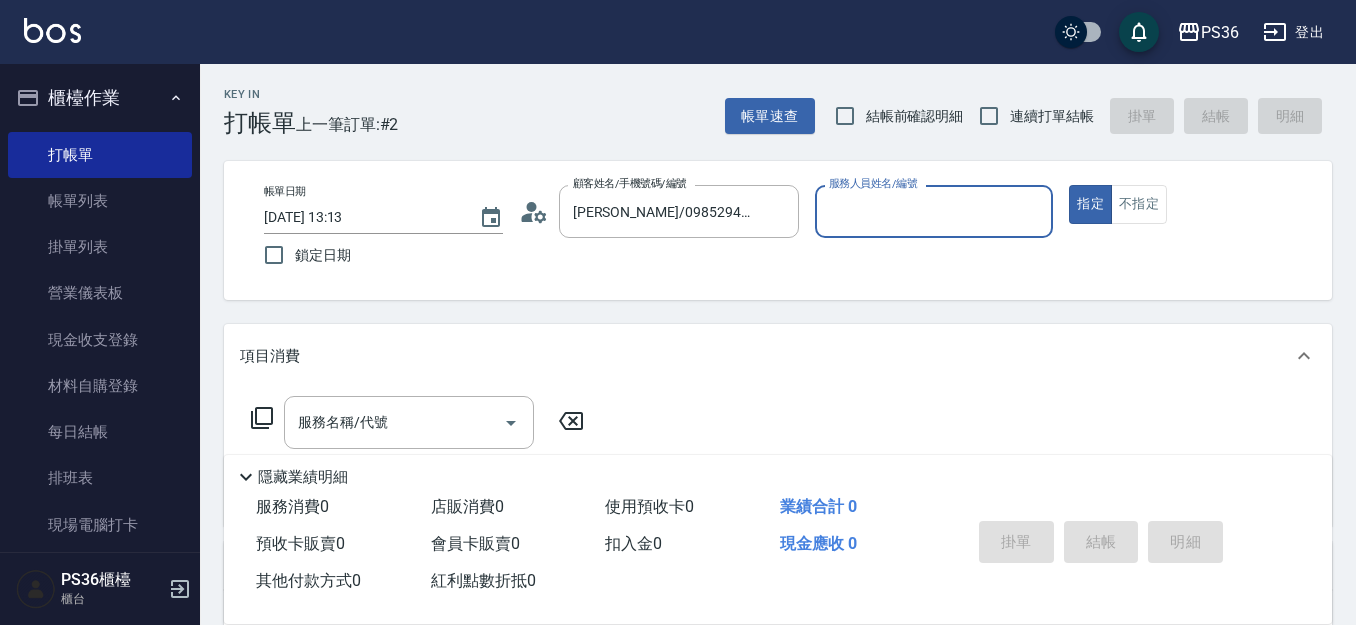type on "[PERSON_NAME]-1" 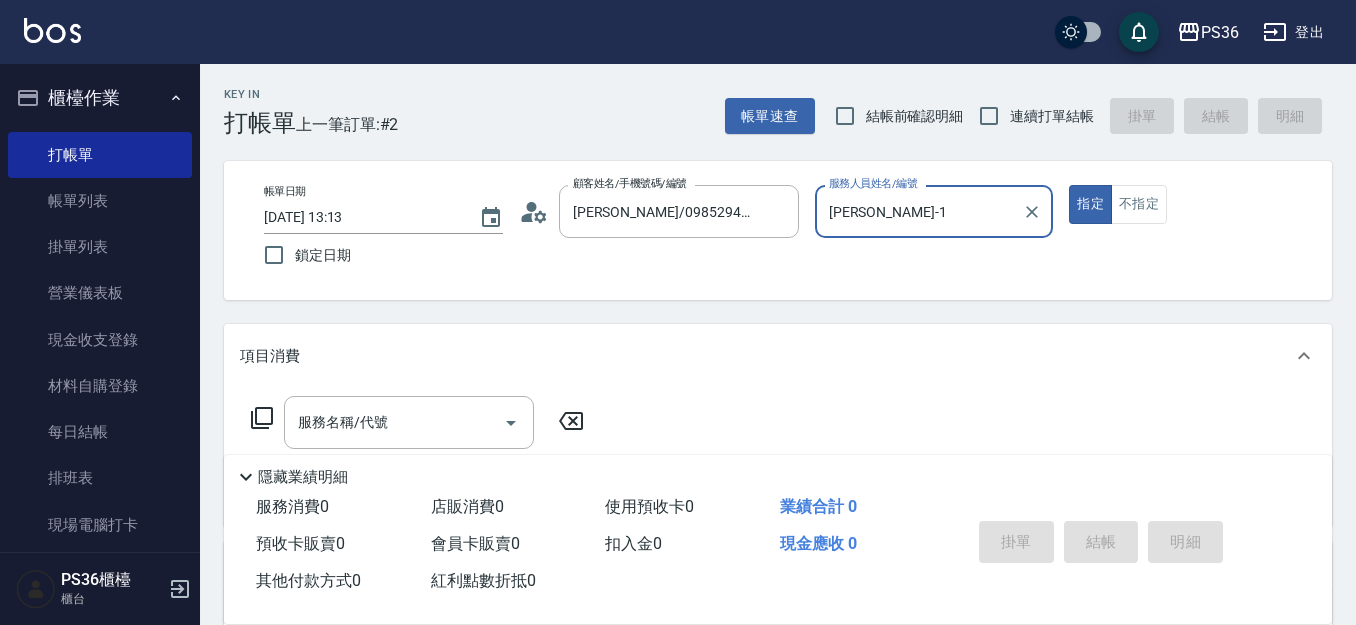 scroll, scrollTop: 100, scrollLeft: 0, axis: vertical 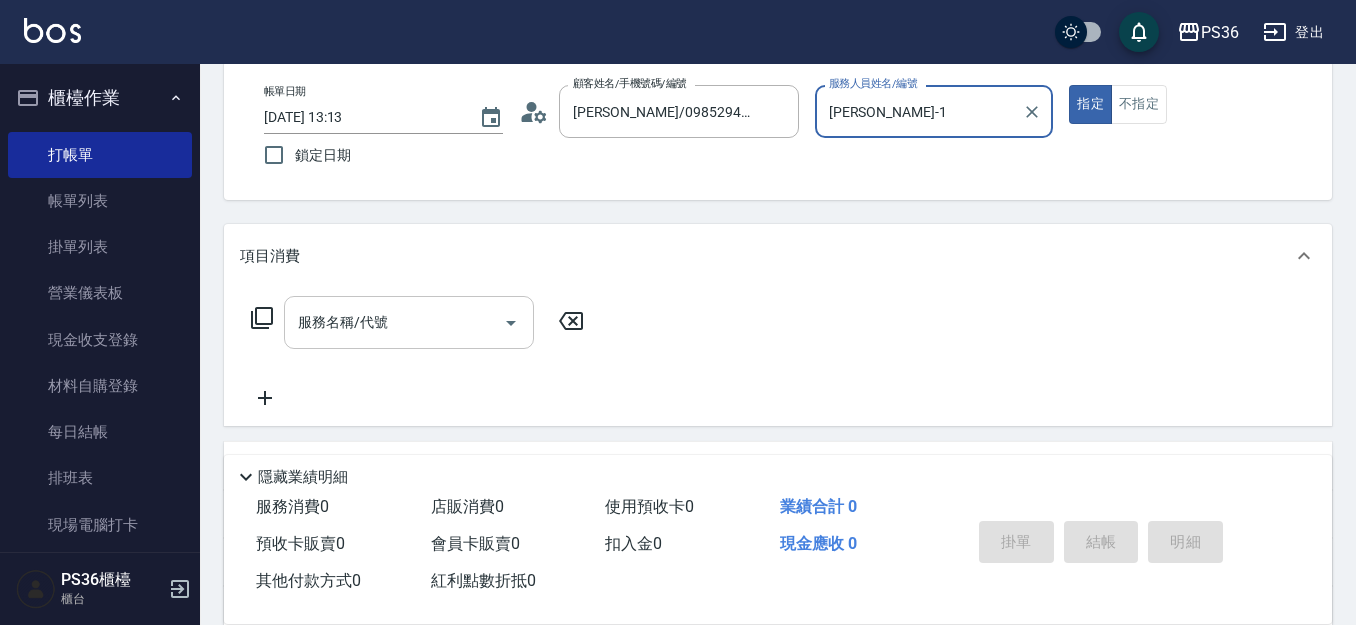 click on "服務名稱/代號 服務名稱/代號" at bounding box center (409, 322) 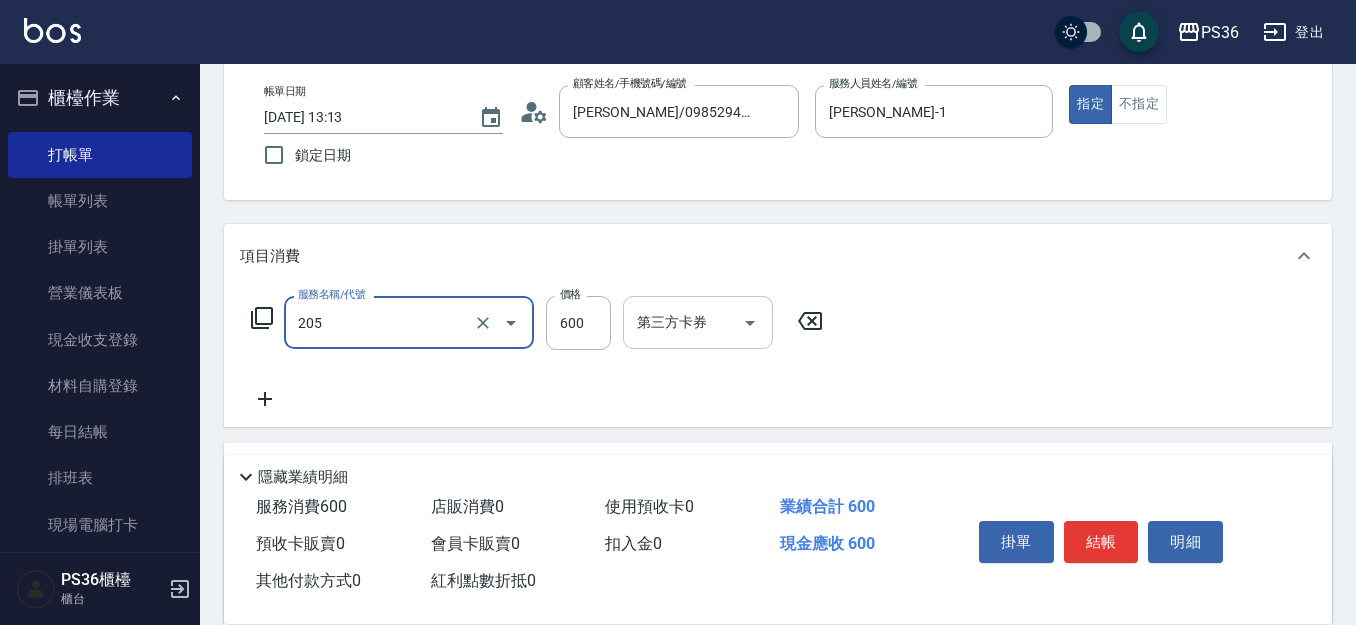 type on "A級洗剪(205)" 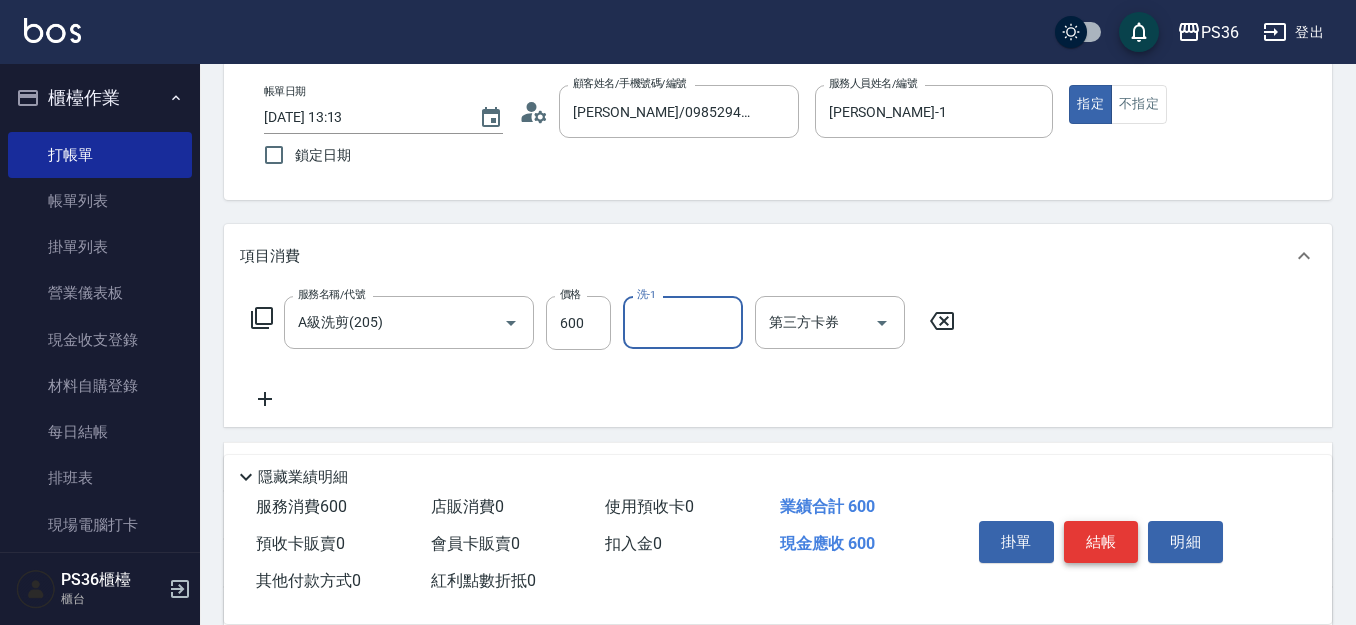click on "結帳" at bounding box center (1101, 542) 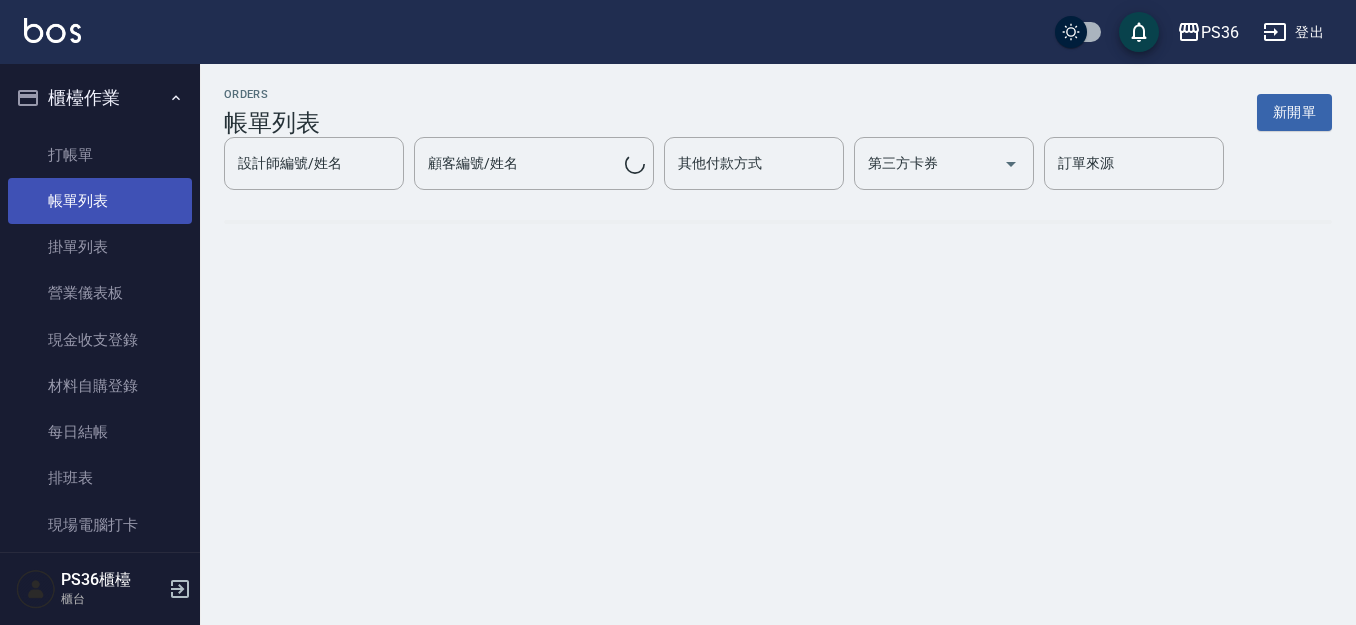 scroll, scrollTop: 0, scrollLeft: 0, axis: both 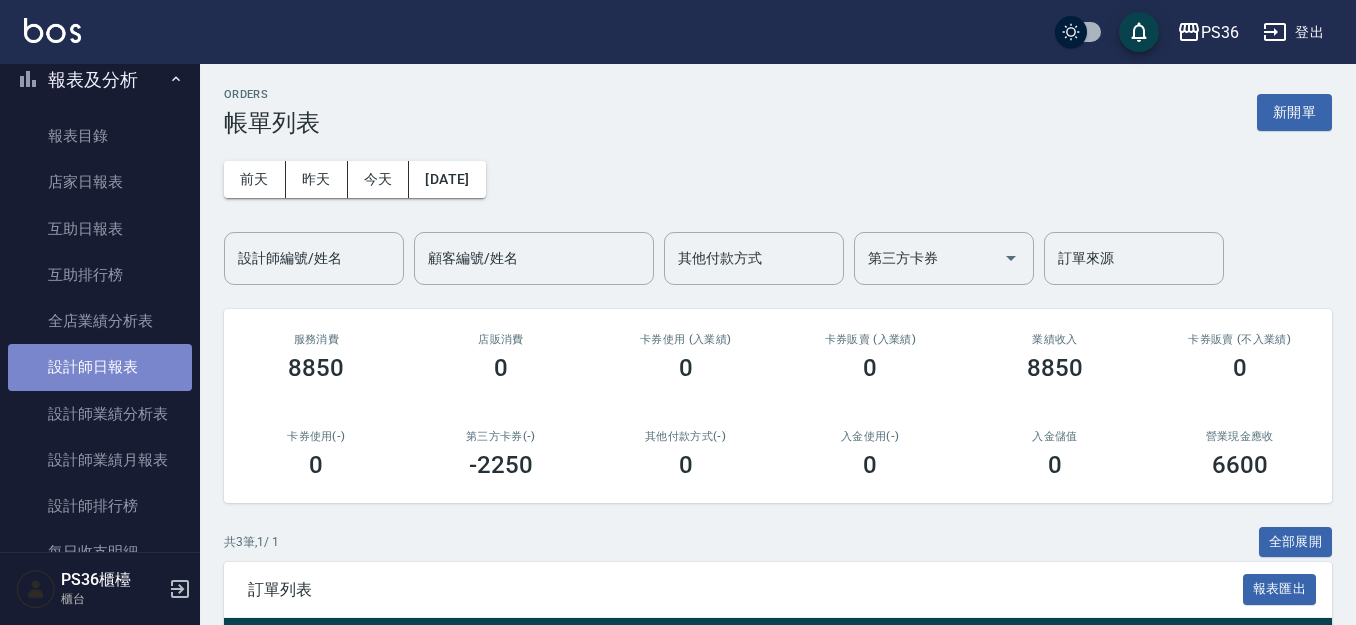 click on "設計師日報表" at bounding box center [100, 367] 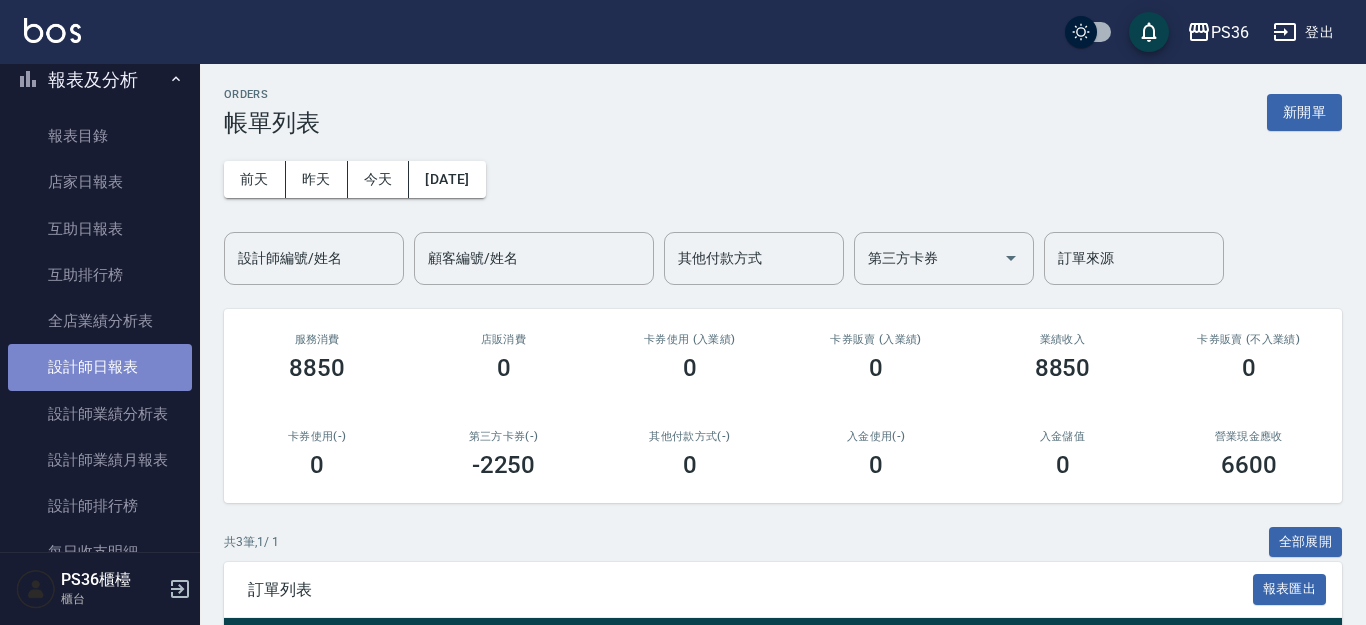 click on "設計師日報表" at bounding box center (100, 367) 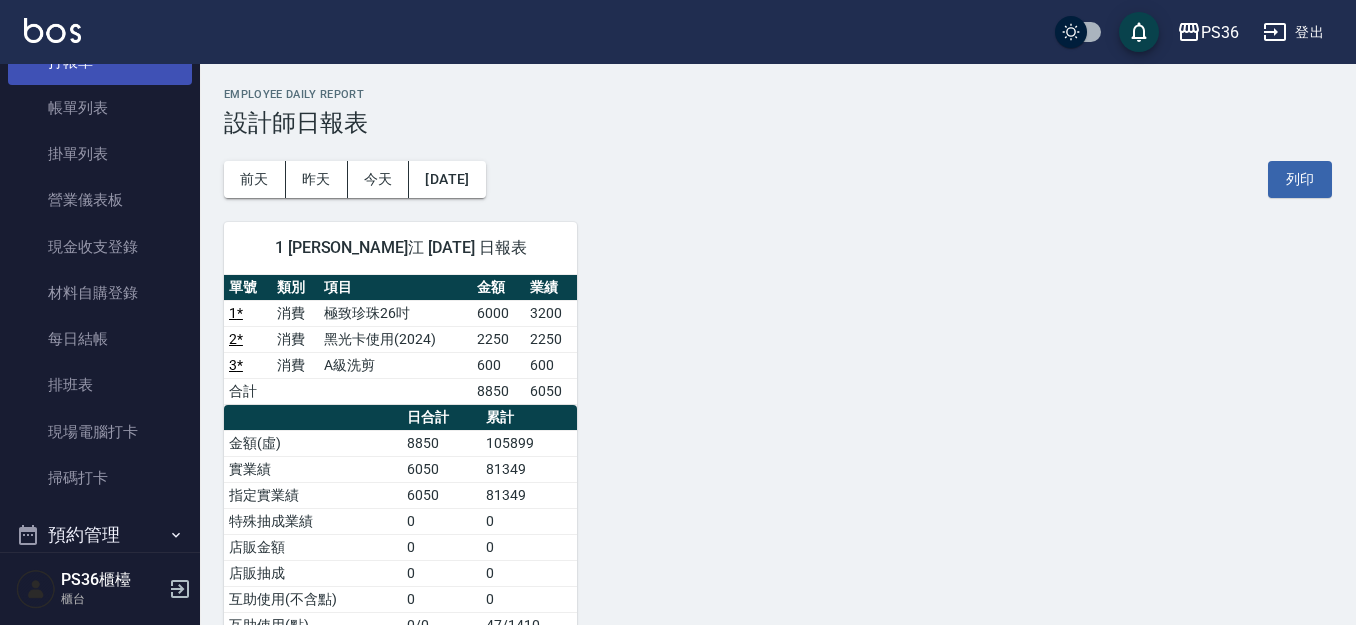scroll, scrollTop: 0, scrollLeft: 0, axis: both 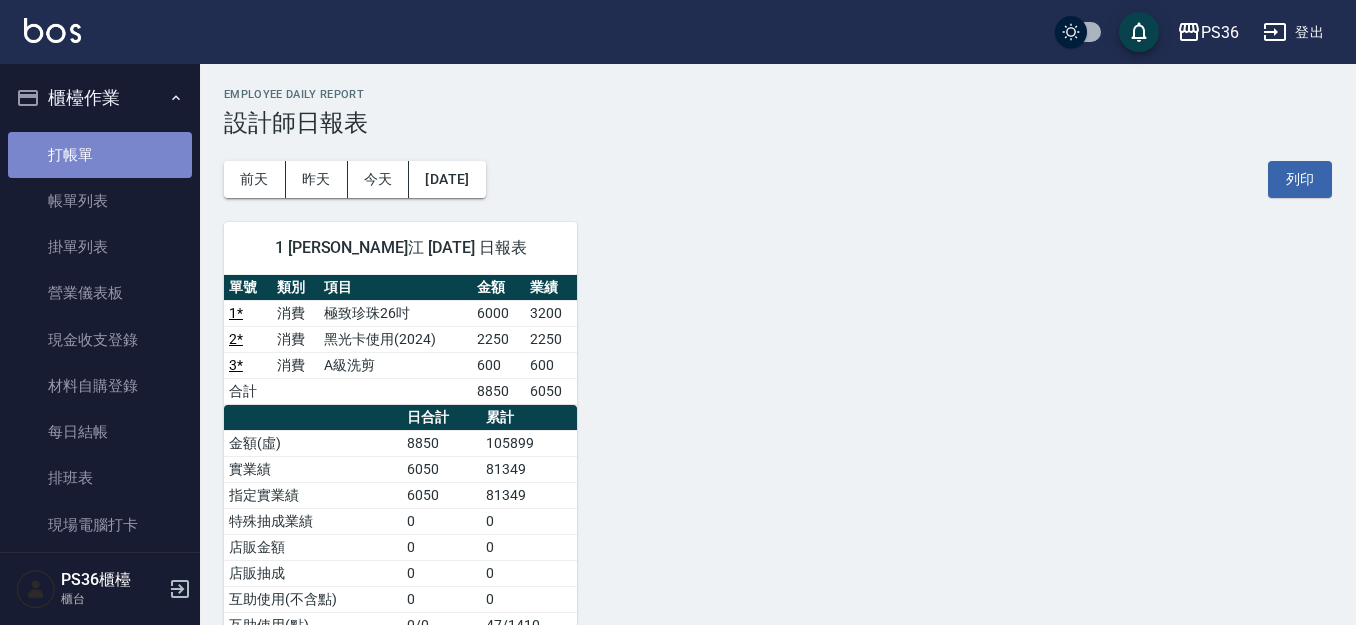 click on "打帳單" at bounding box center (100, 155) 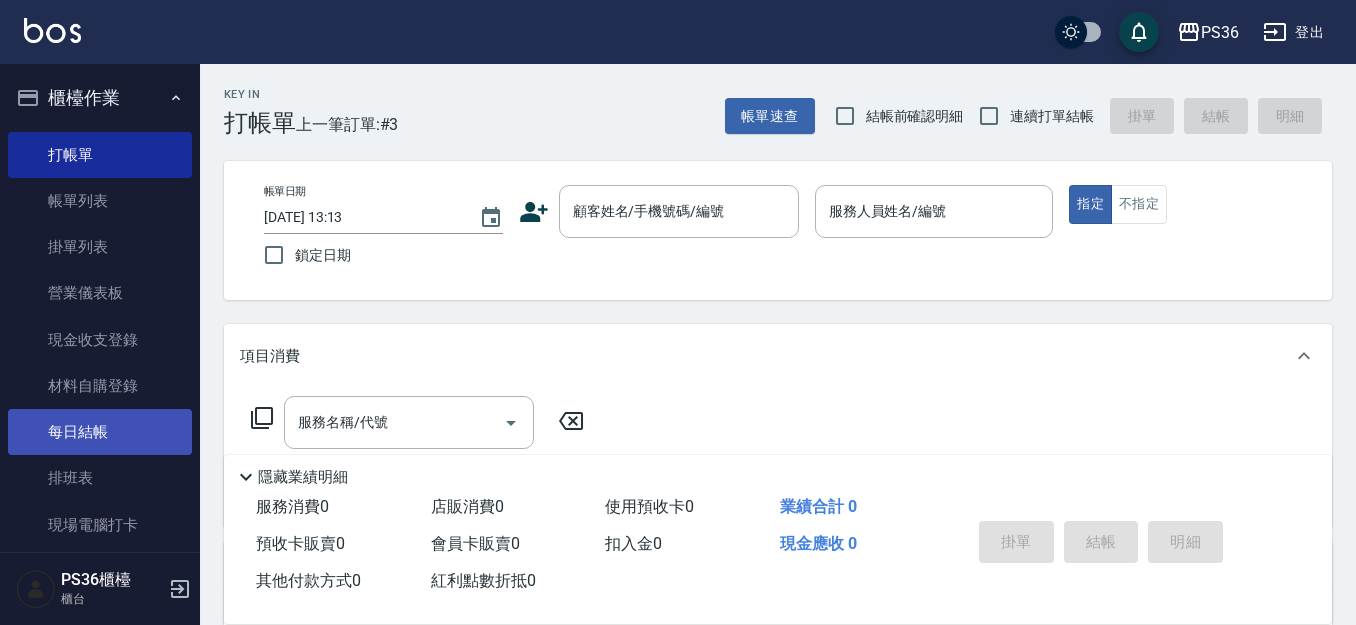 click on "每日結帳" at bounding box center [100, 432] 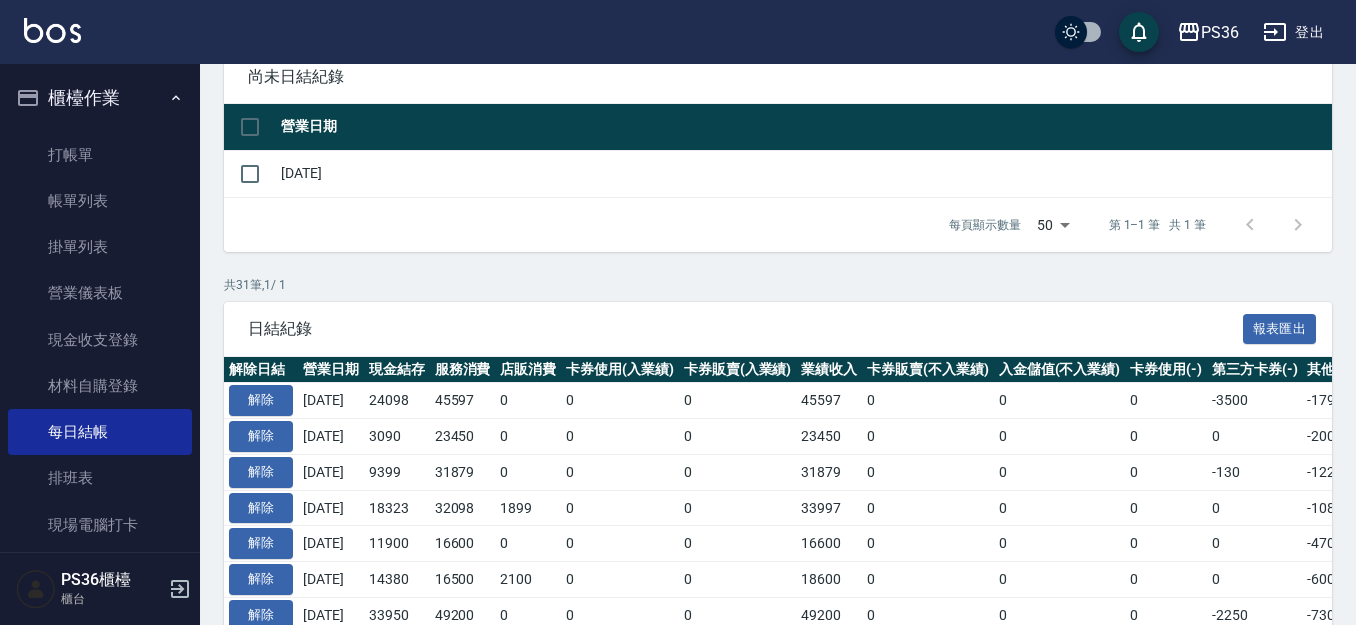 scroll, scrollTop: 200, scrollLeft: 0, axis: vertical 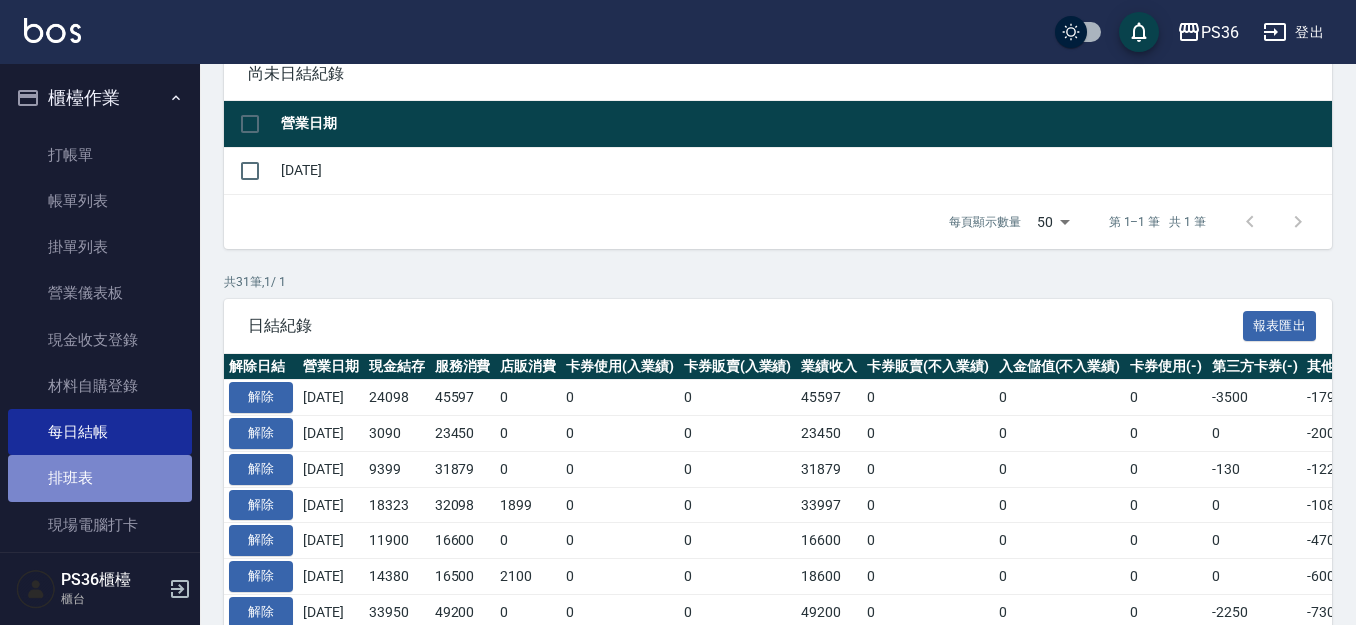 click on "排班表" at bounding box center (100, 478) 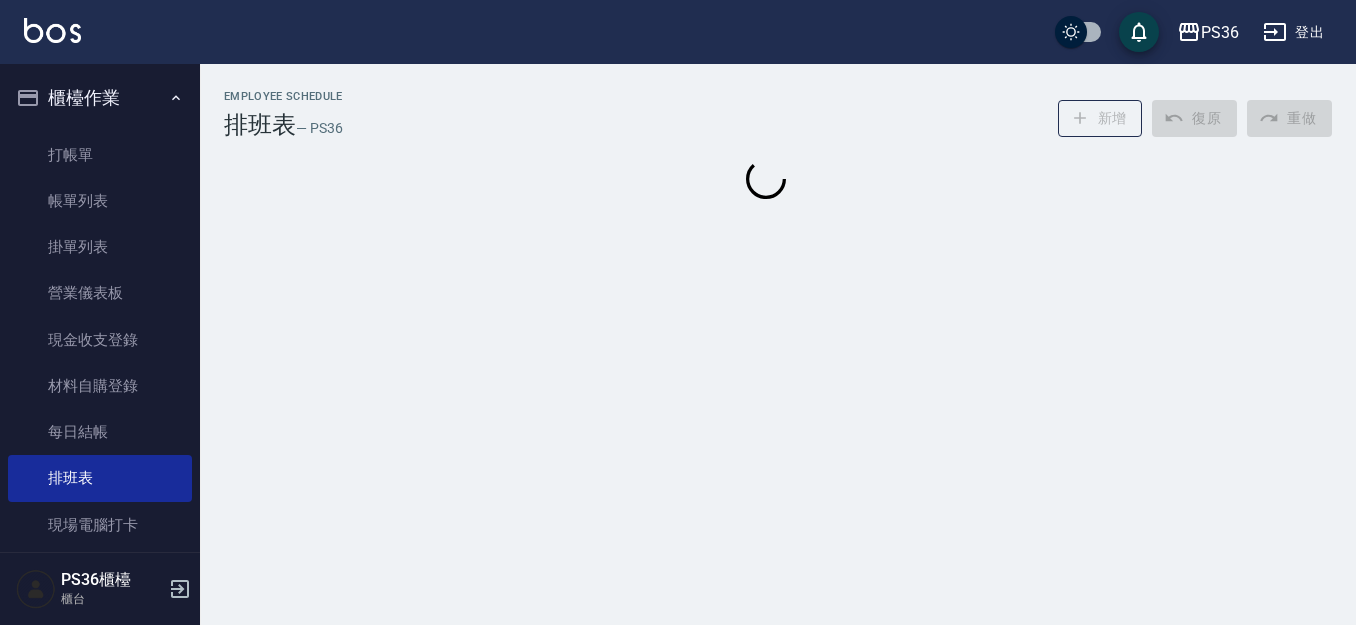 scroll, scrollTop: 0, scrollLeft: 0, axis: both 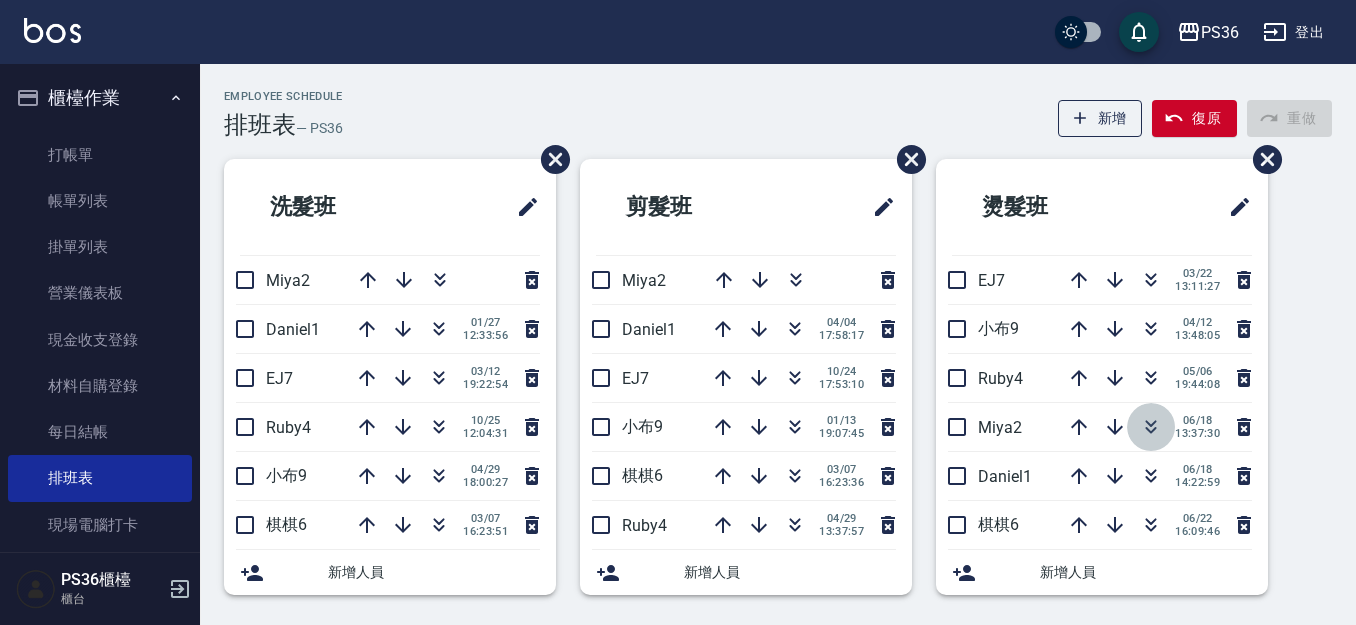 click 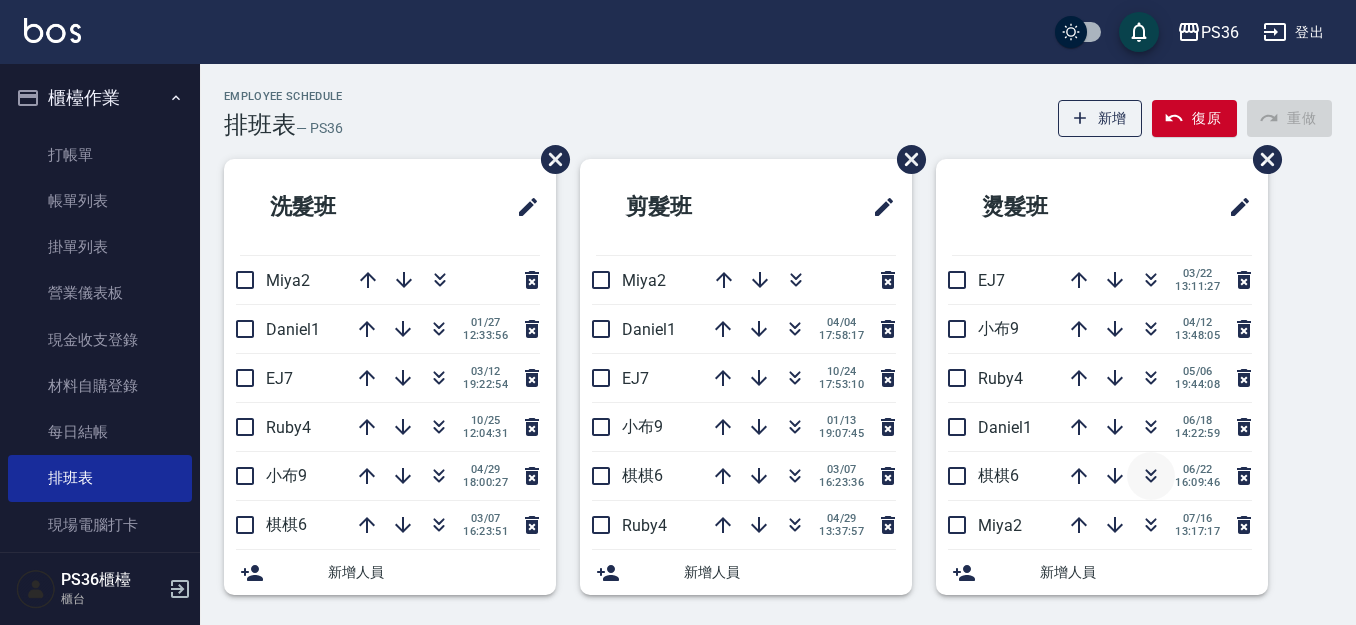 click 